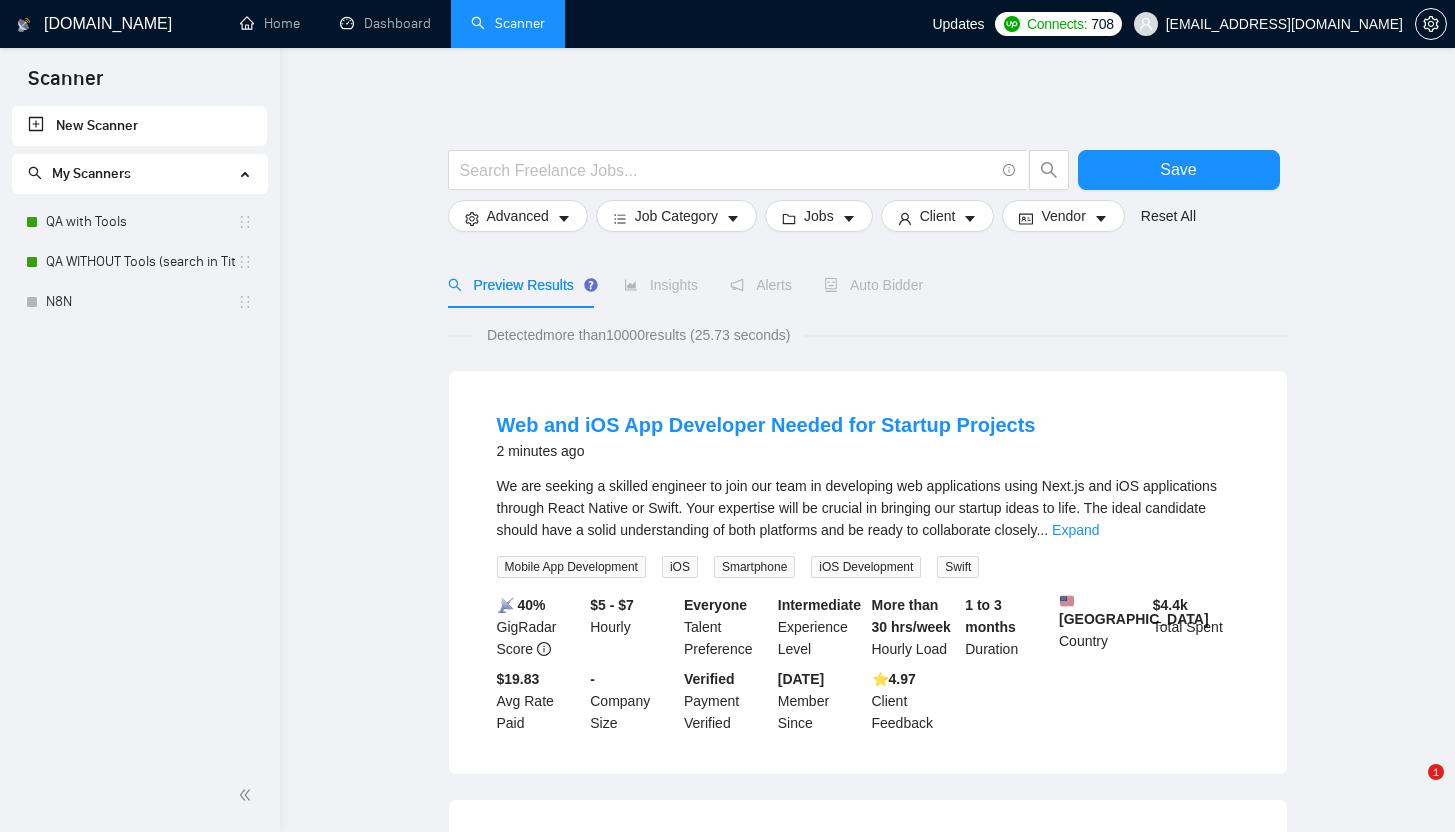 scroll, scrollTop: 0, scrollLeft: 0, axis: both 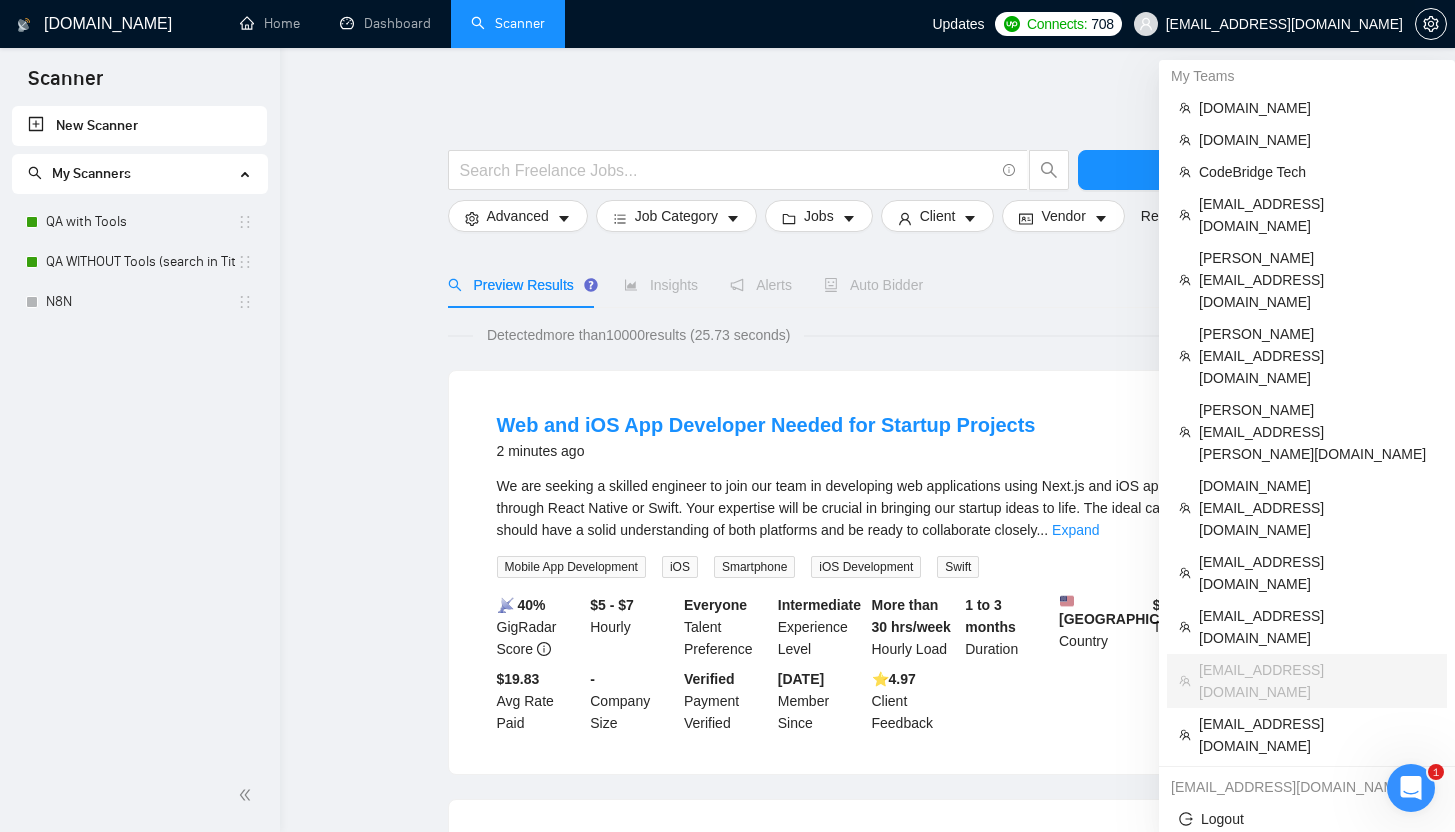 click on "[EMAIL_ADDRESS][DOMAIN_NAME]" at bounding box center (1284, 24) 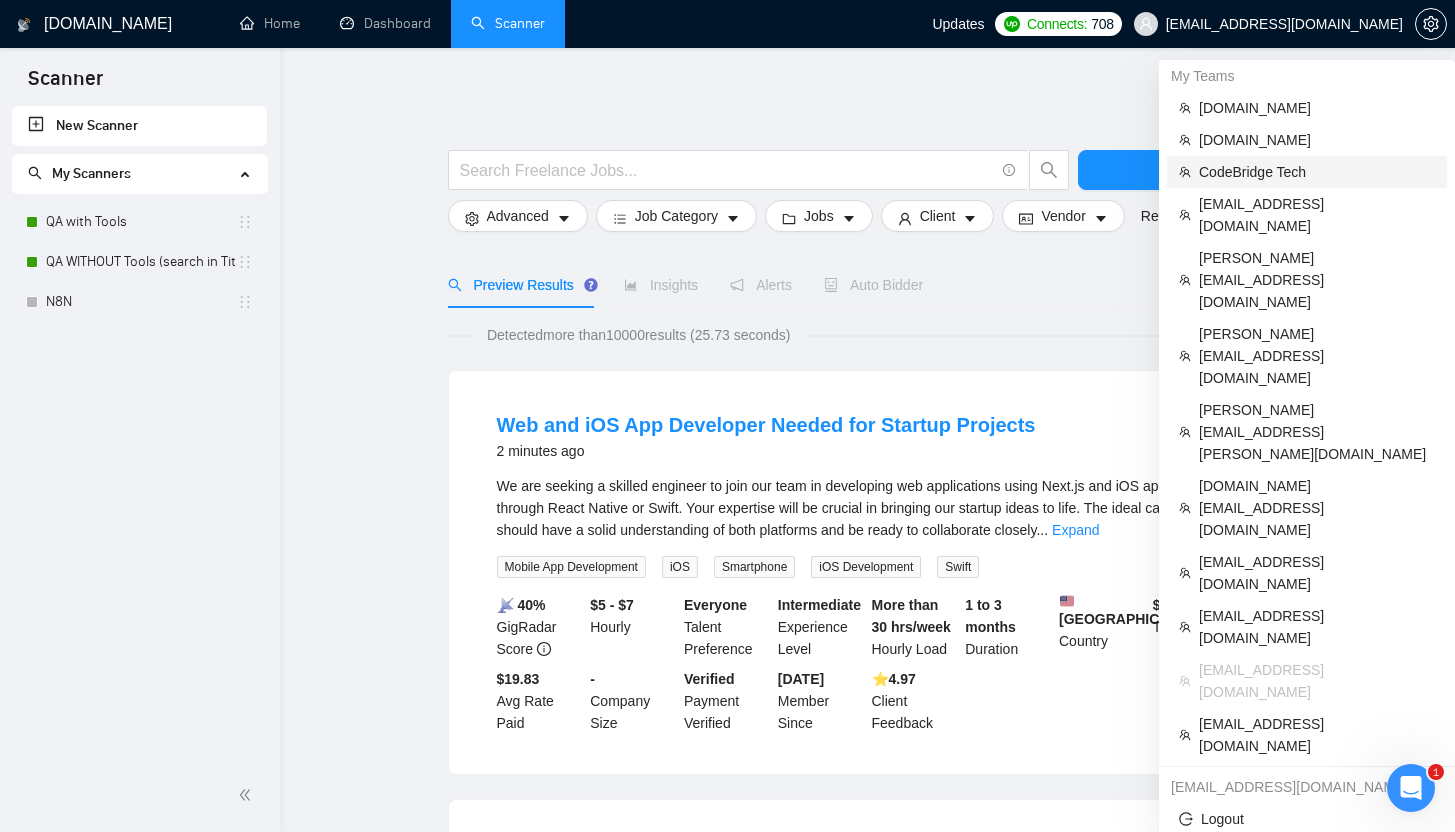 click on "CodeBridge Tech" at bounding box center [1317, 172] 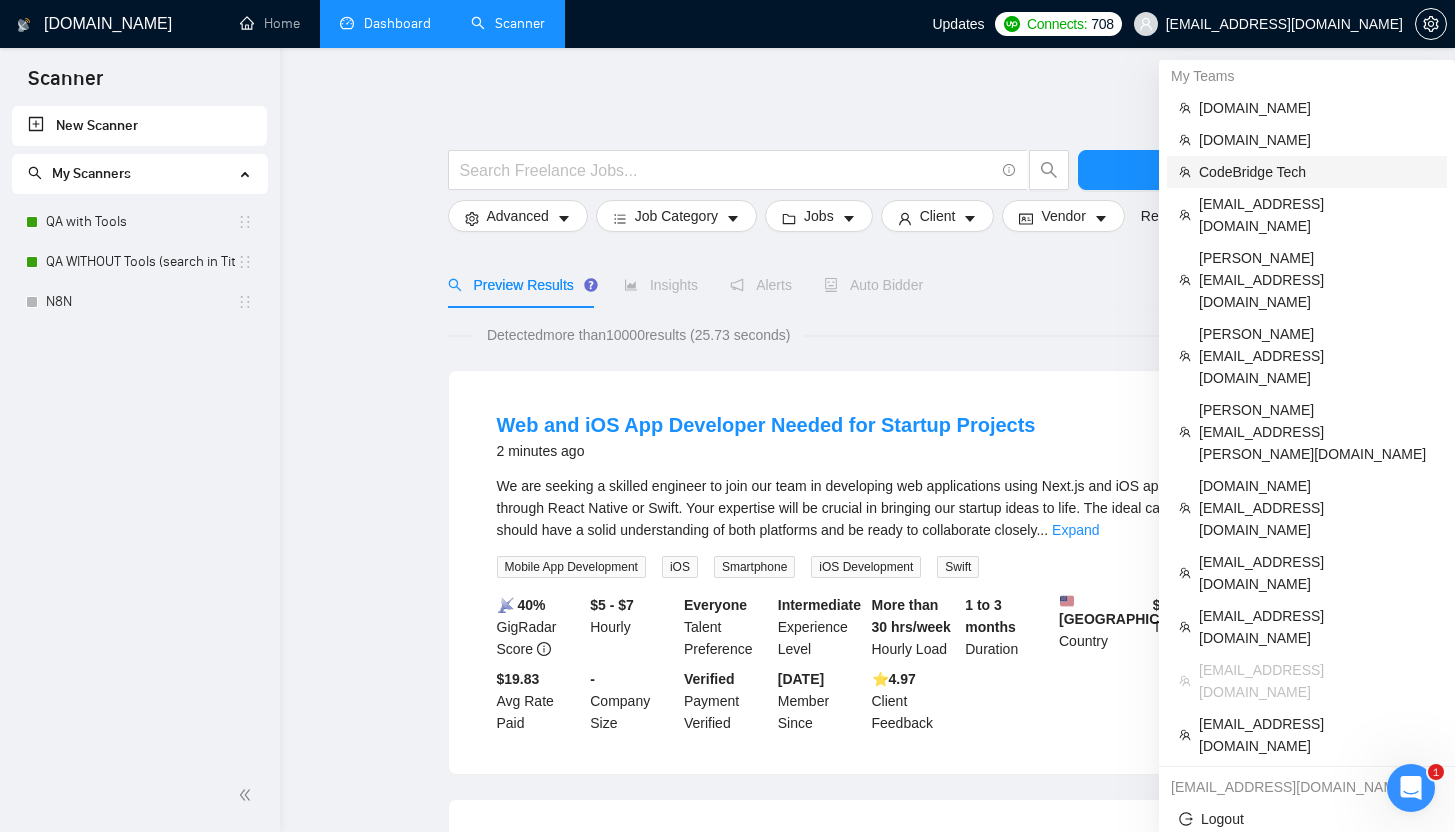 click on "Dashboard" at bounding box center [385, 23] 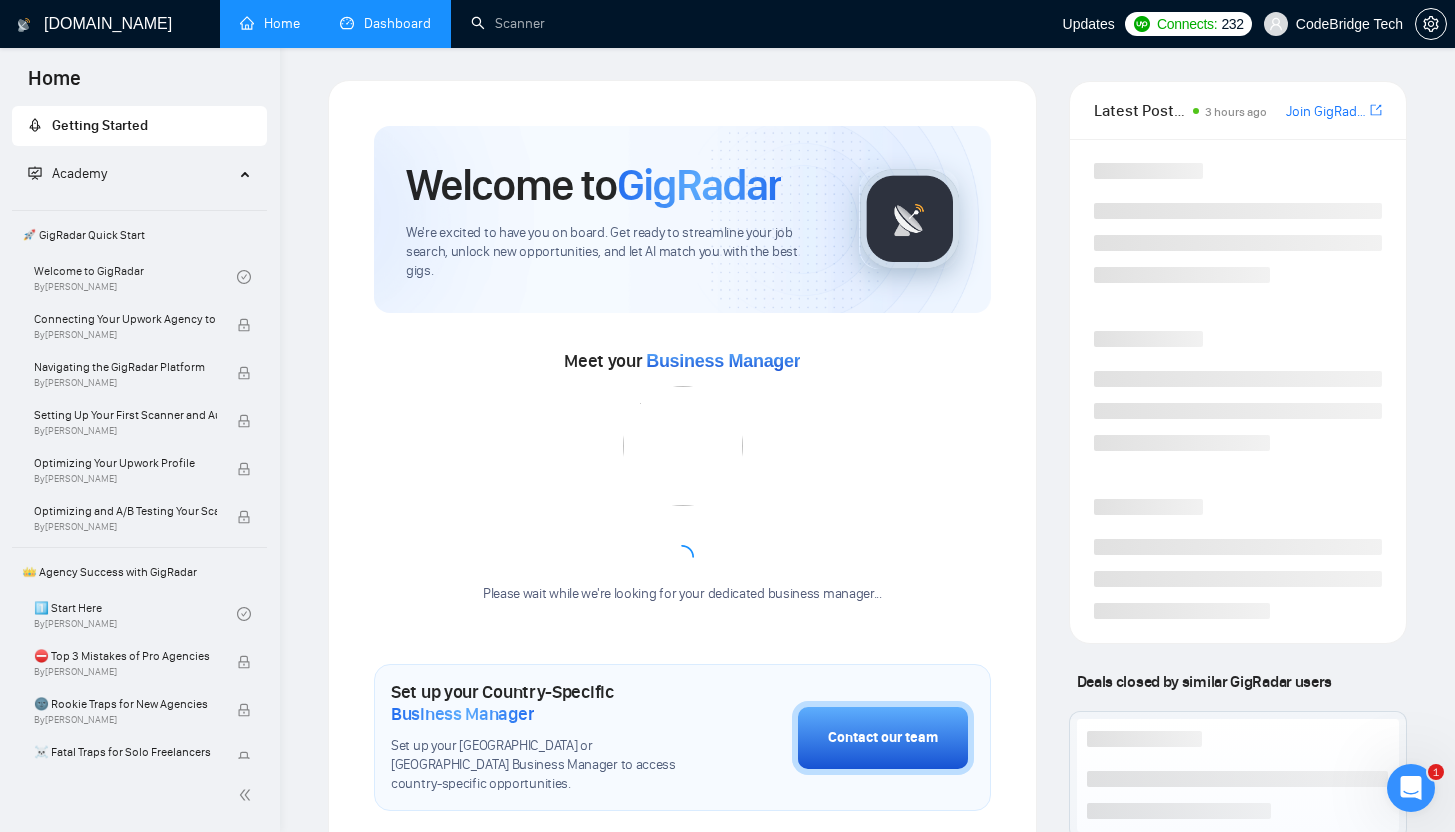 click on "Dashboard" at bounding box center [385, 23] 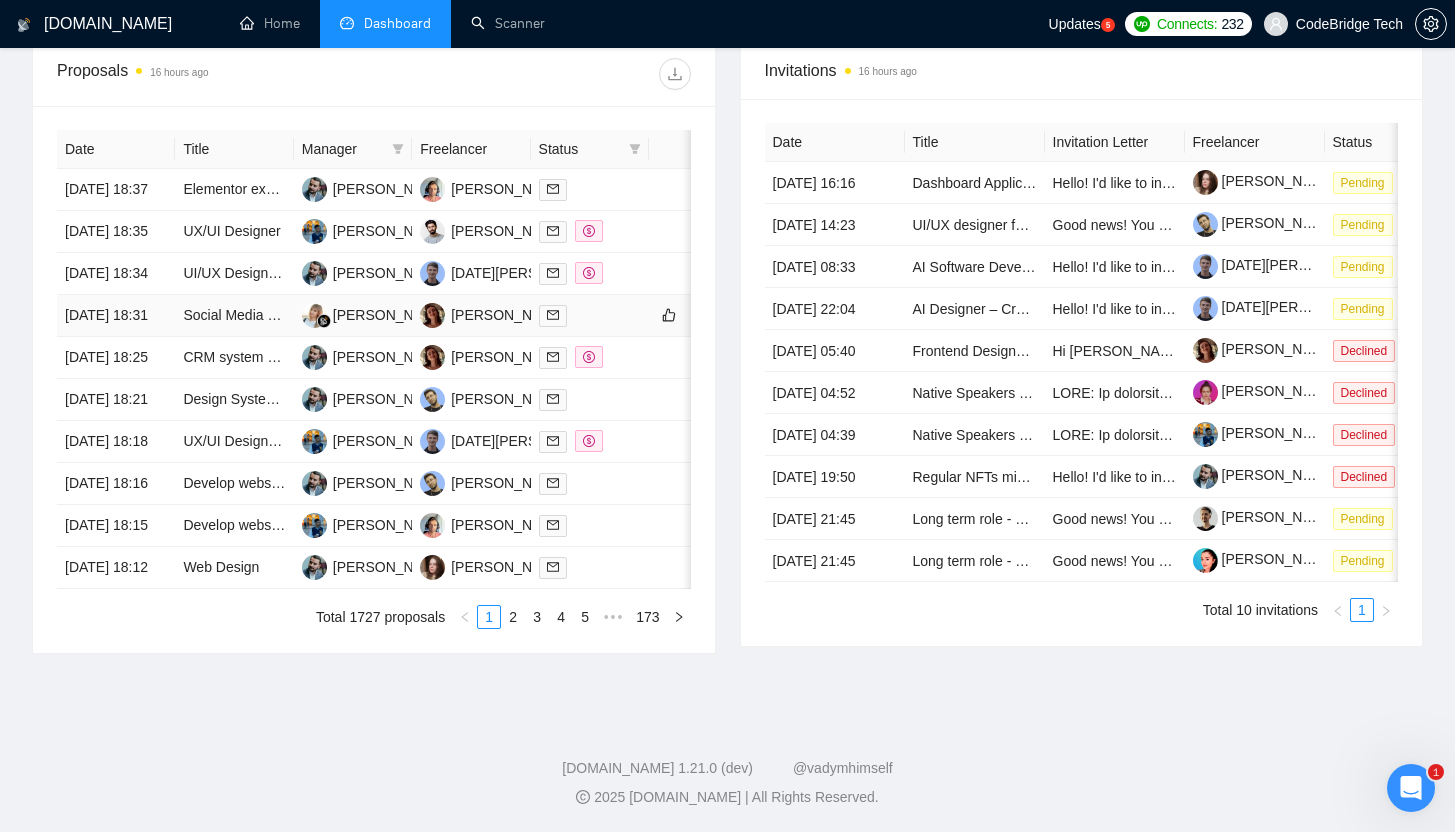 scroll, scrollTop: 650, scrollLeft: 0, axis: vertical 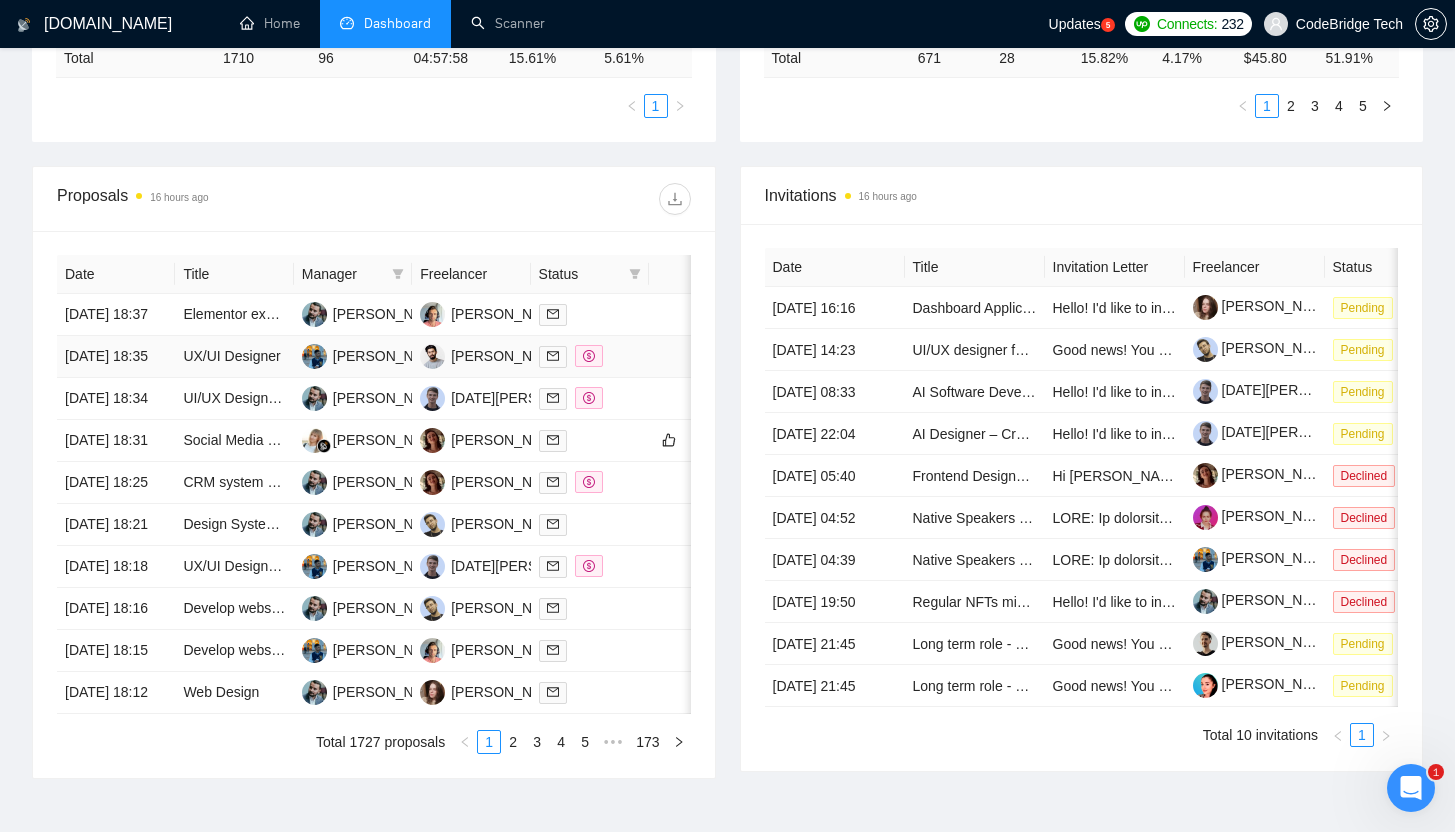 click at bounding box center [590, 356] 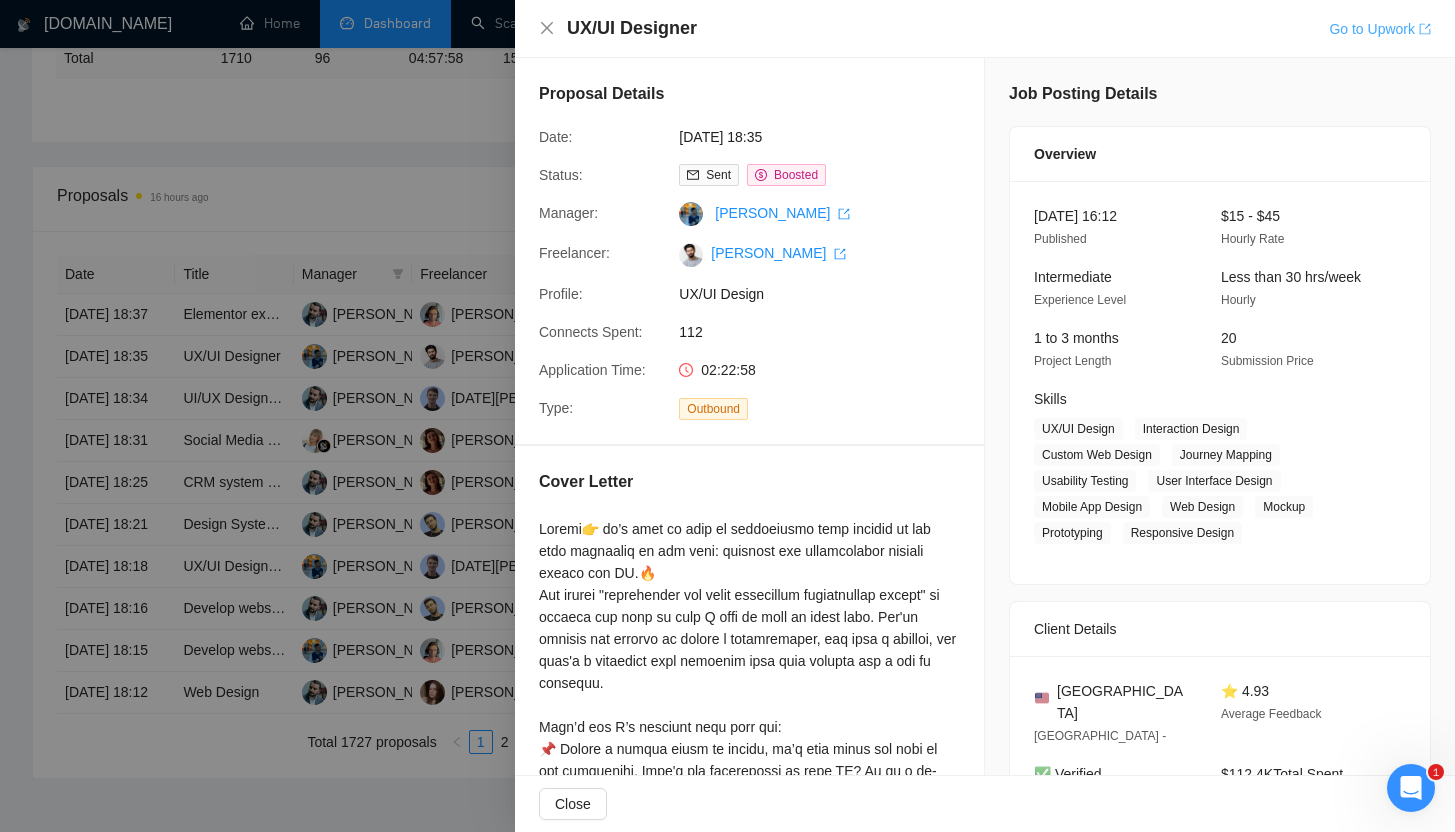 click on "Go to Upwork" at bounding box center [1380, 29] 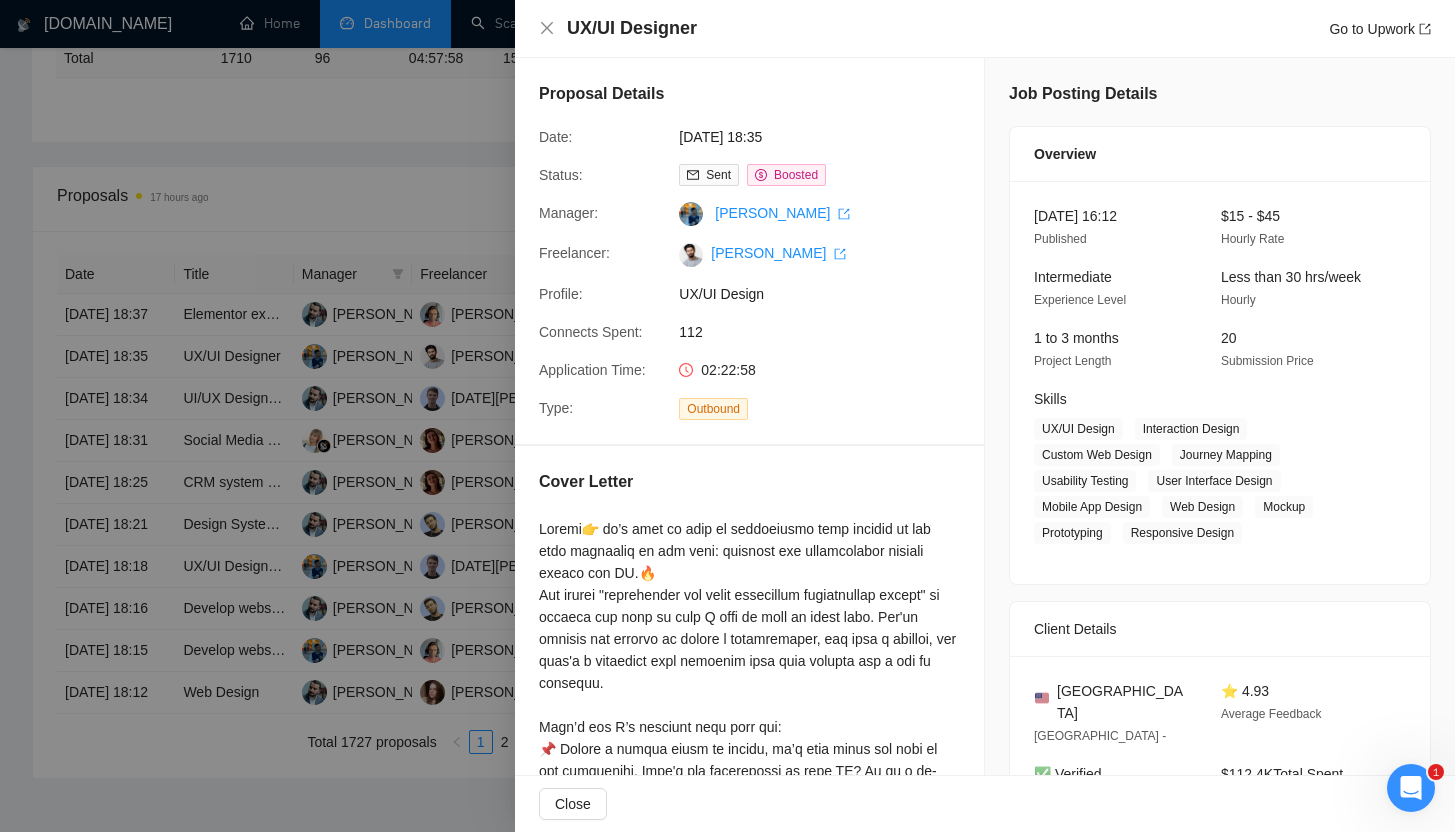 click at bounding box center [727, 416] 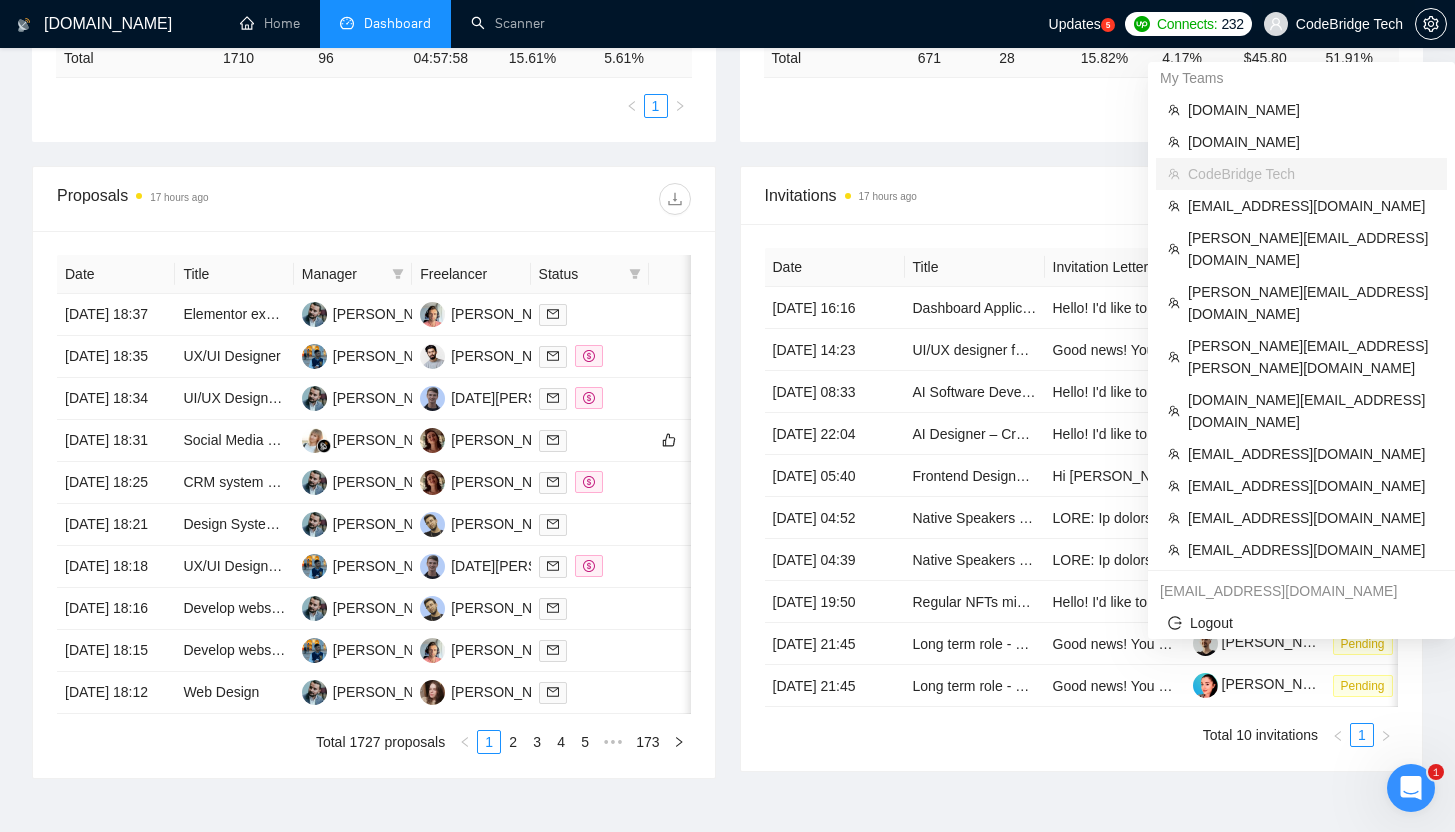 click on "CodeBridge Tech" at bounding box center (1333, 24) 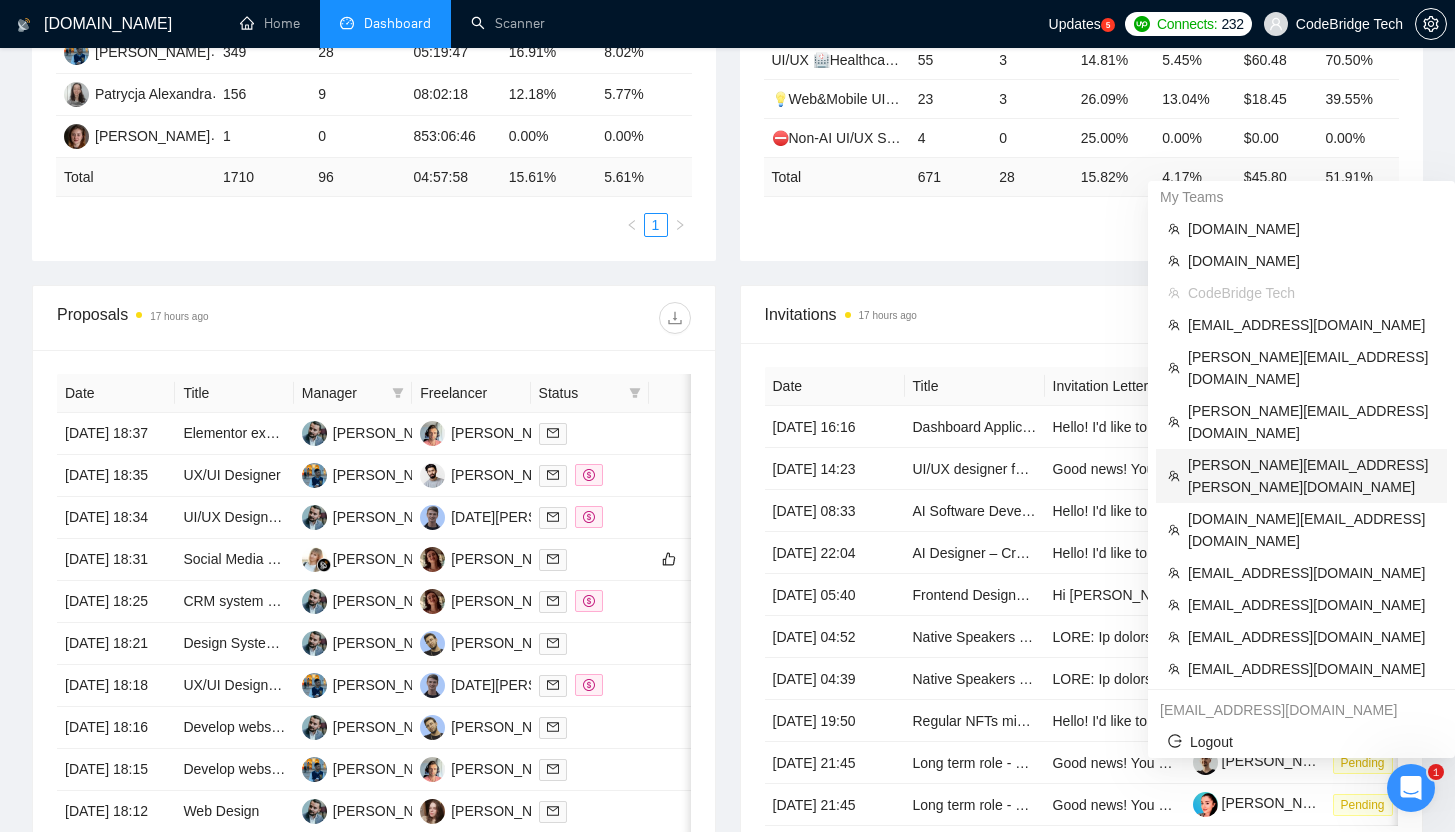 scroll, scrollTop: 495, scrollLeft: 0, axis: vertical 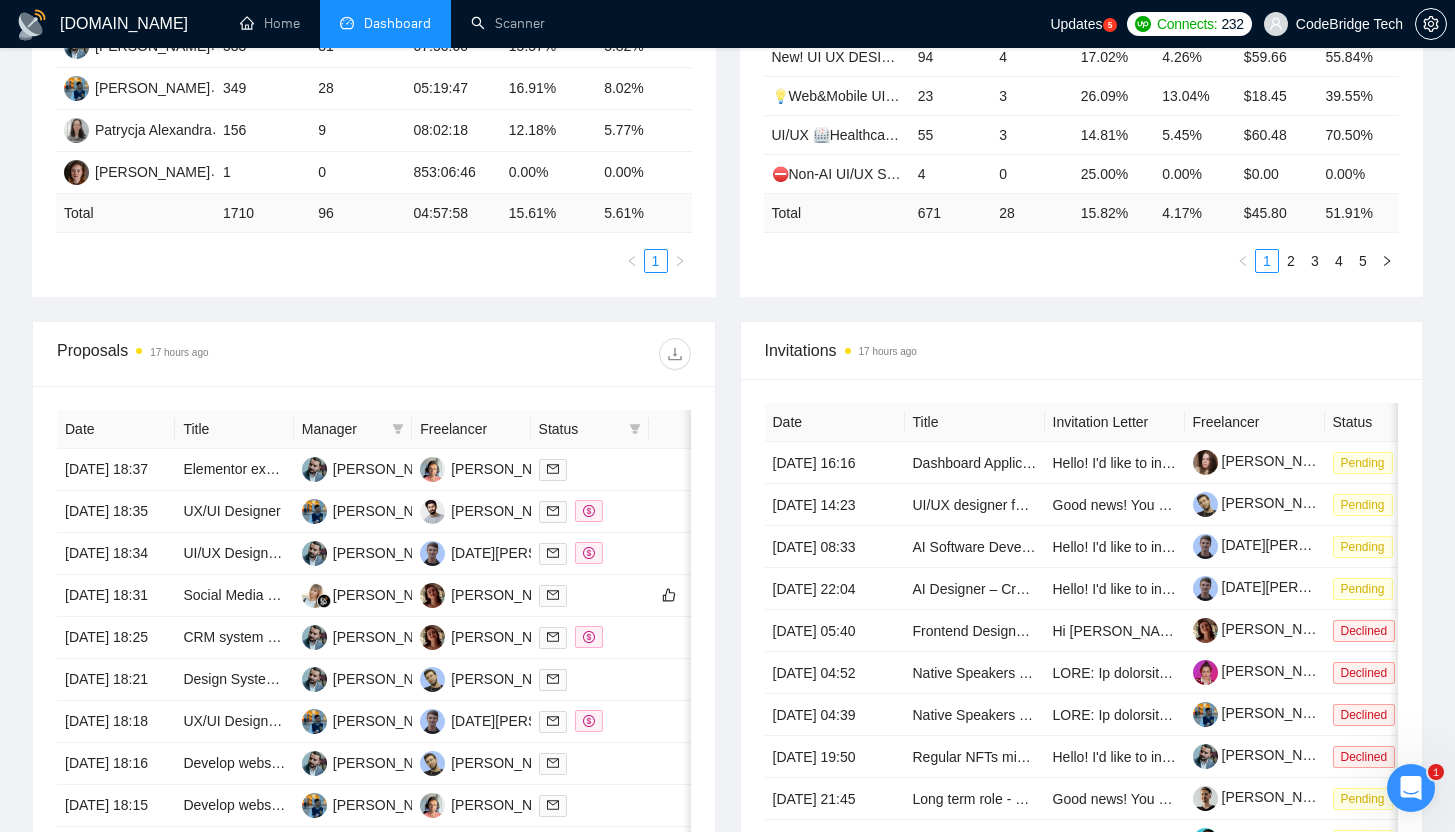 click on "Proposal Sending Stats 17 hours ago By manager By Freelancer Name Proposals Replies Time   PVR   LRR   Anna Kowalski 671 28 00:31:16 15.80% 4.17% Konstantin Karpushin 533 31 07:50:00 15.57% 5.82% Sarvar Admakhov 349 28 05:19:47 16.91% 8.02% Patrycja Alexandra 156 9 08:02:18 12.18% 5.77% Vladyslava Flerchuck 1 0 853:06:46 0.00% 0.00% Total 1710 96 04:57:58 15.61 % 5.61 % 1 Scanner Breakdown 17 hours ago Scanner Name Bids   Re   PVR   LRR   CPR   Score   ⛔Non-AI Wordpress 34 1 5.88% 2.94% $76.50 57.05% New! UI UX DESIGNER GENERAL 94 4 17.02% 4.26% $59.66 55.84% 💡Web&Mobile UI/UX SaaS 2 (Mariia) 23 3 26.09% 13.04% $18.45 39.55% UI/UX 🏥Healthcare/Wellness/Sports/Fitness 55 3 14.81% 5.45% $60.48 70.50% ⛔Non-AI UI/UX Small niches 2 - HR (Ticketing), Legal,Tax/Logistics 4 0 25.00% 0.00% $0.00 0.00% Total 671 28 15.82 % 4.17 % $ 45.80 51.91 % 1 2 3 4 5 New" at bounding box center [727, 89] 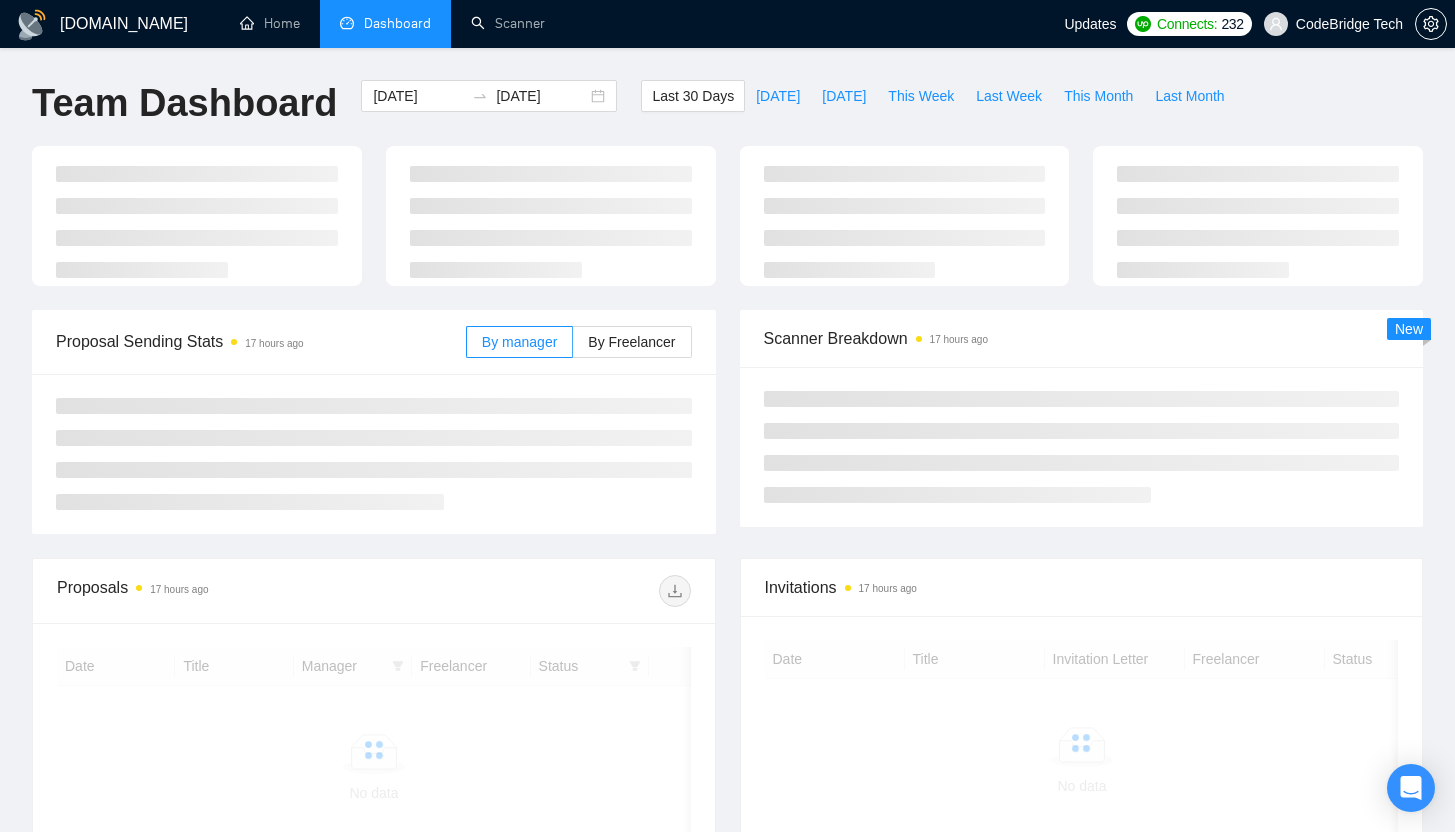 scroll, scrollTop: 238, scrollLeft: 0, axis: vertical 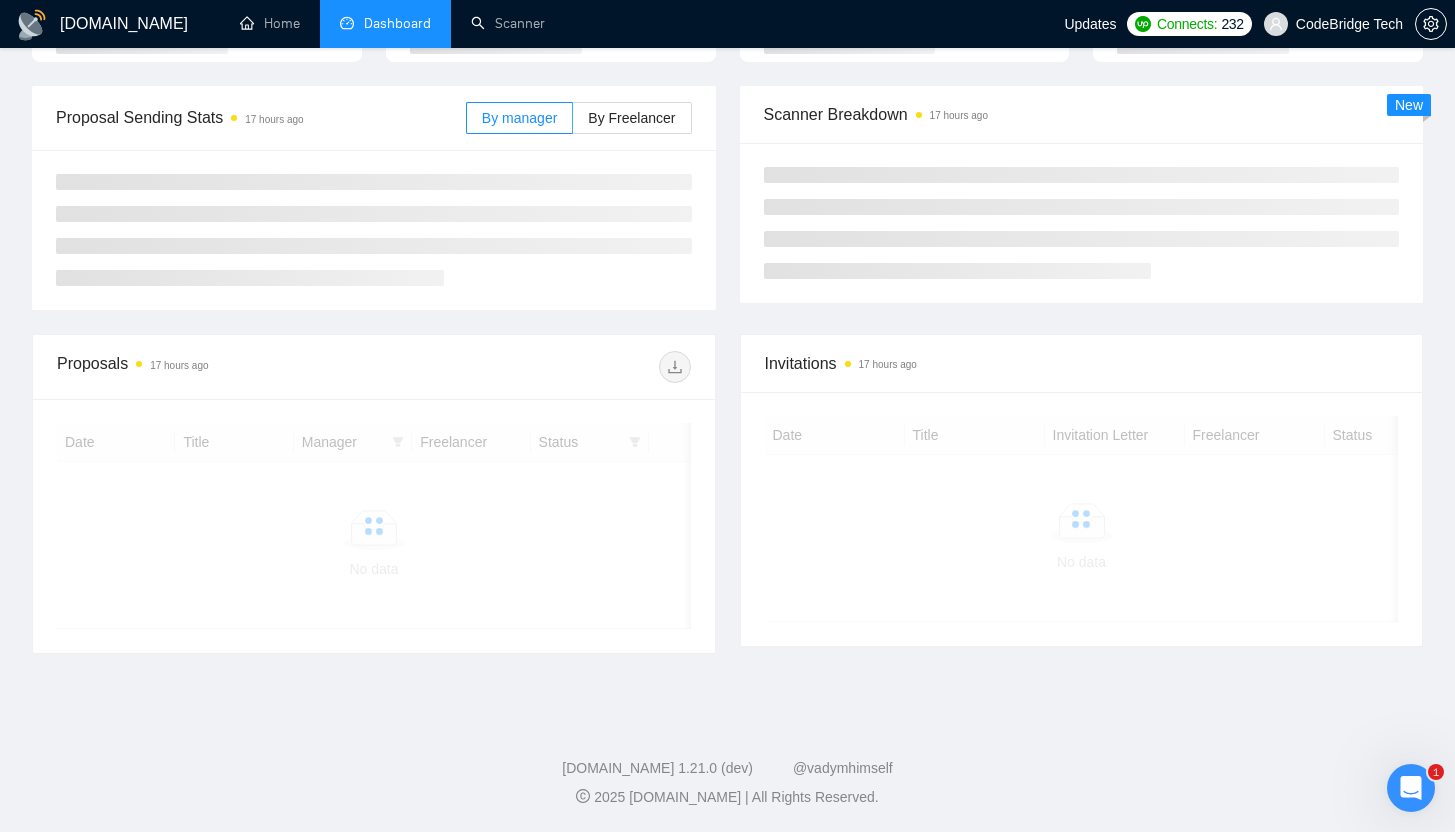click on "CodeBridge Tech" at bounding box center [1333, 24] 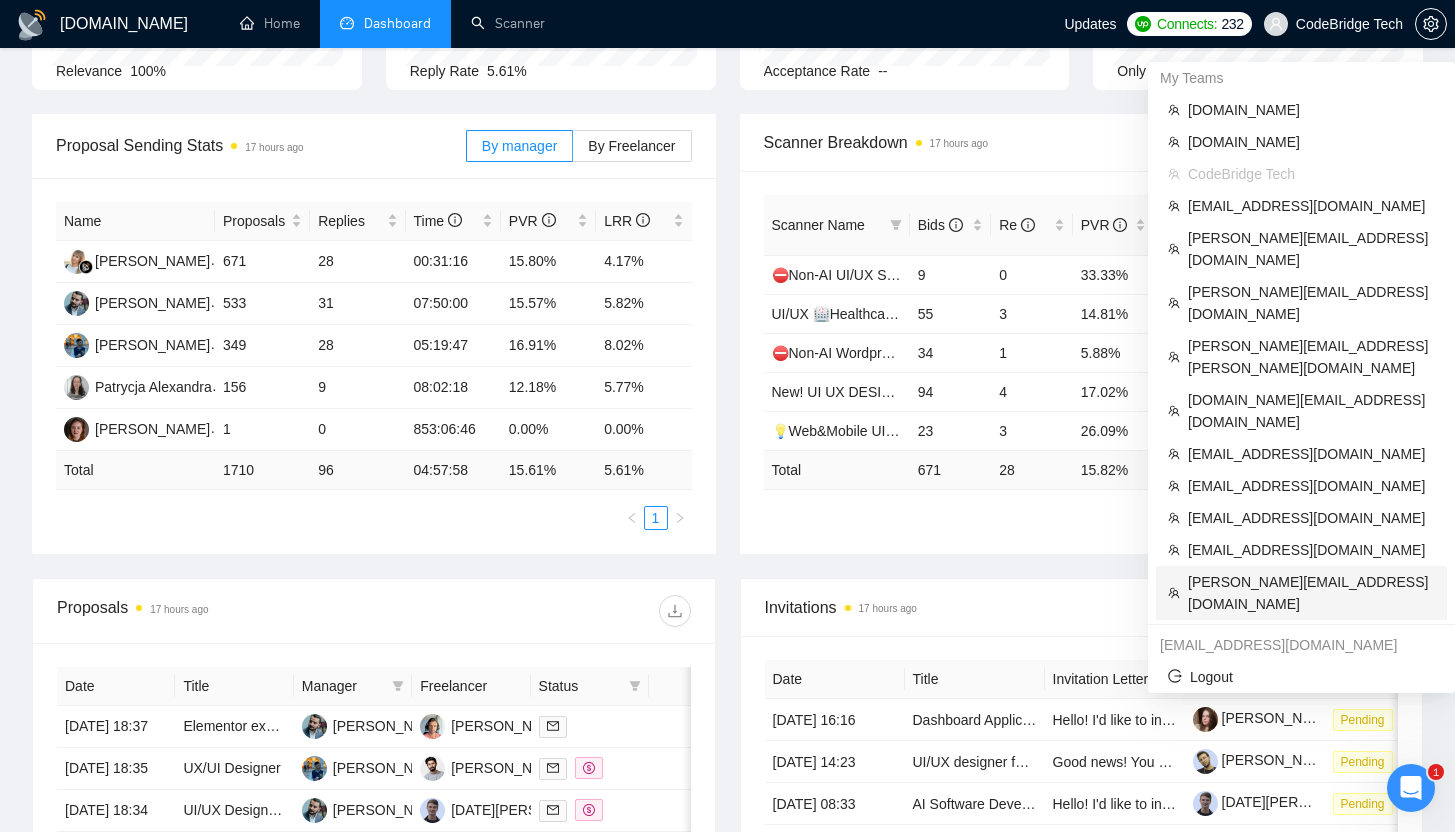 click on "[PERSON_NAME][EMAIL_ADDRESS][DOMAIN_NAME]" at bounding box center [1311, 593] 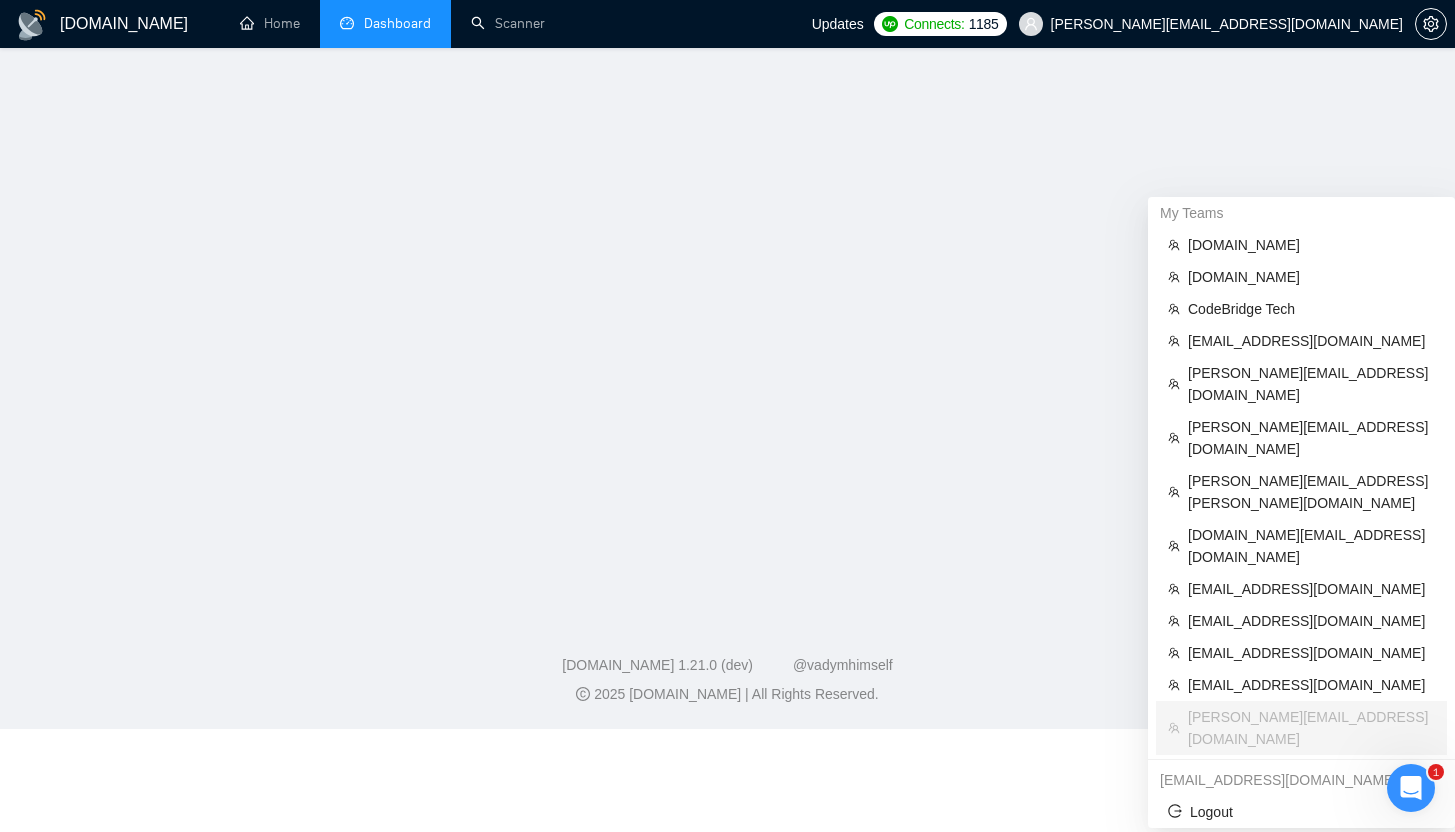 scroll, scrollTop: 0, scrollLeft: 0, axis: both 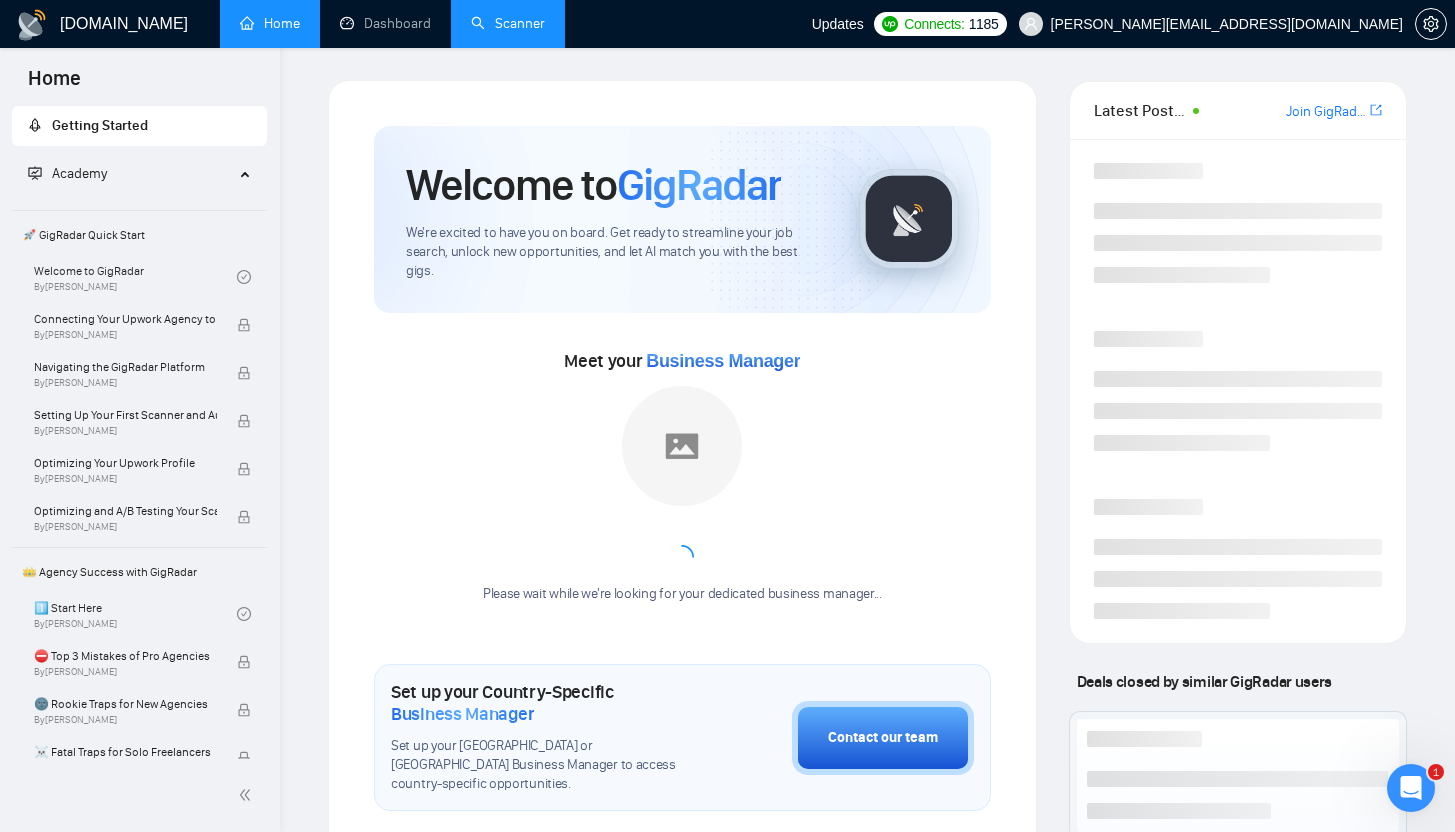 click on "Scanner" at bounding box center (508, 23) 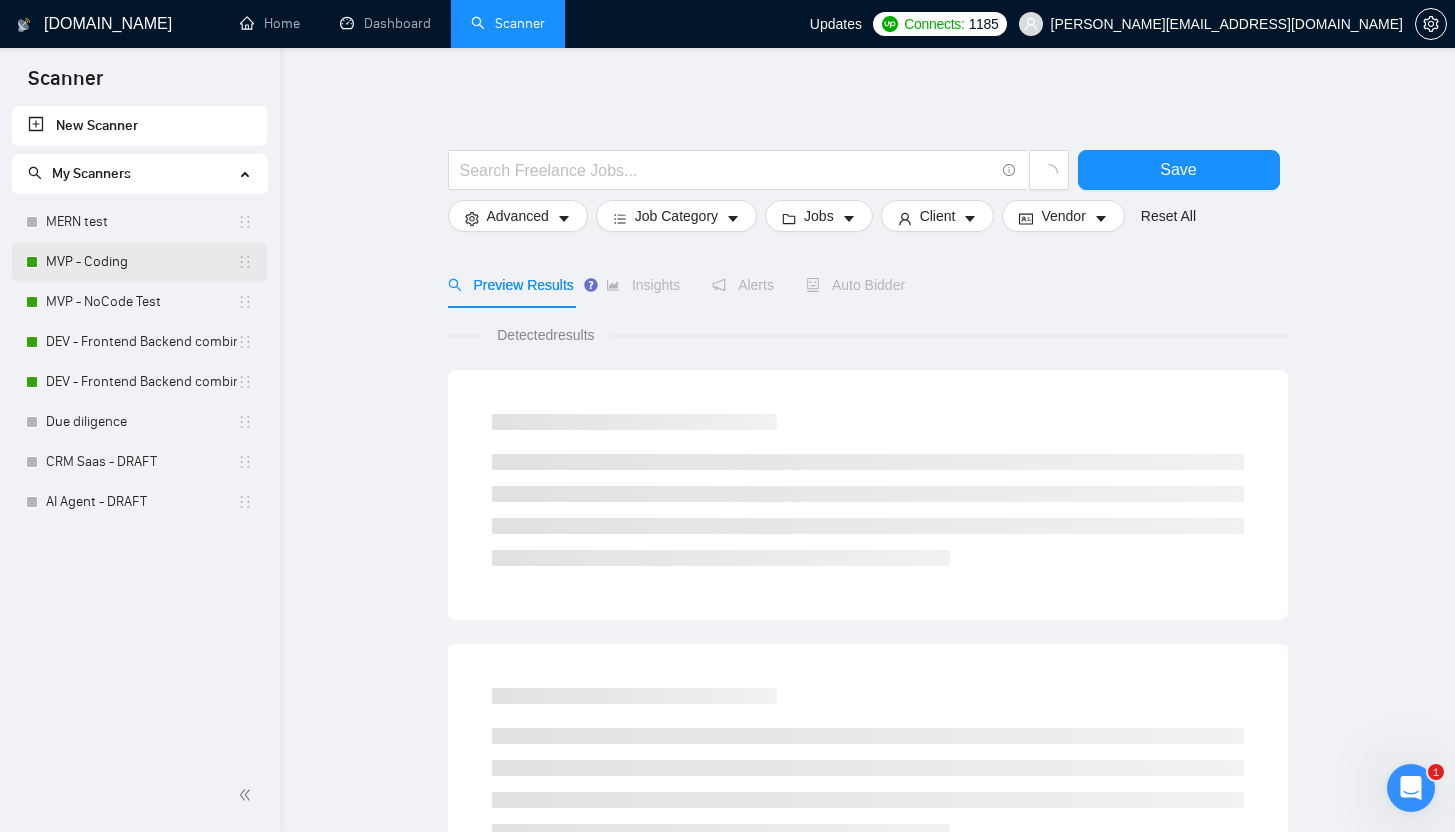 click on "MVP - Coding" at bounding box center (141, 262) 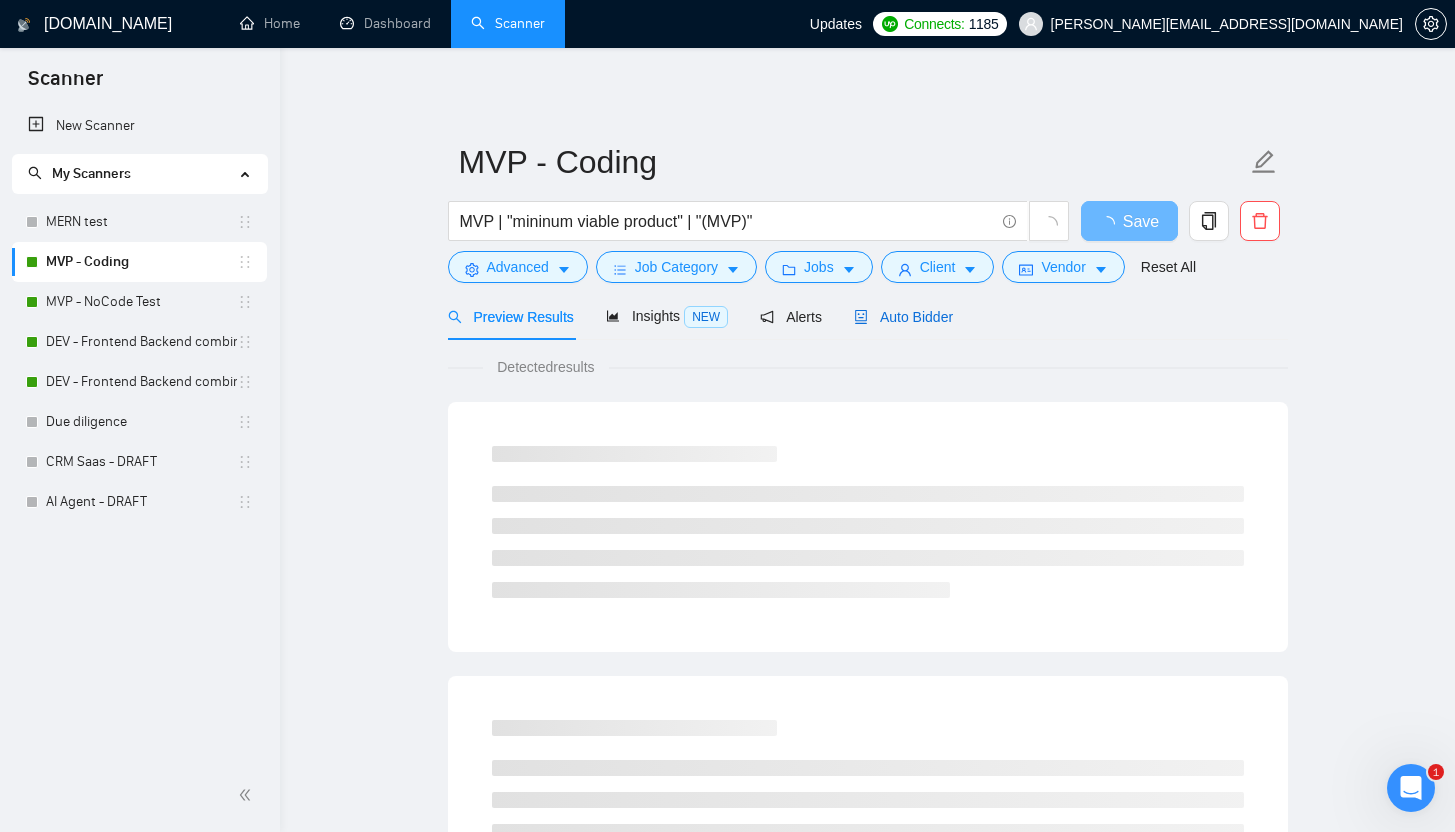 click on "Auto Bidder" at bounding box center (903, 317) 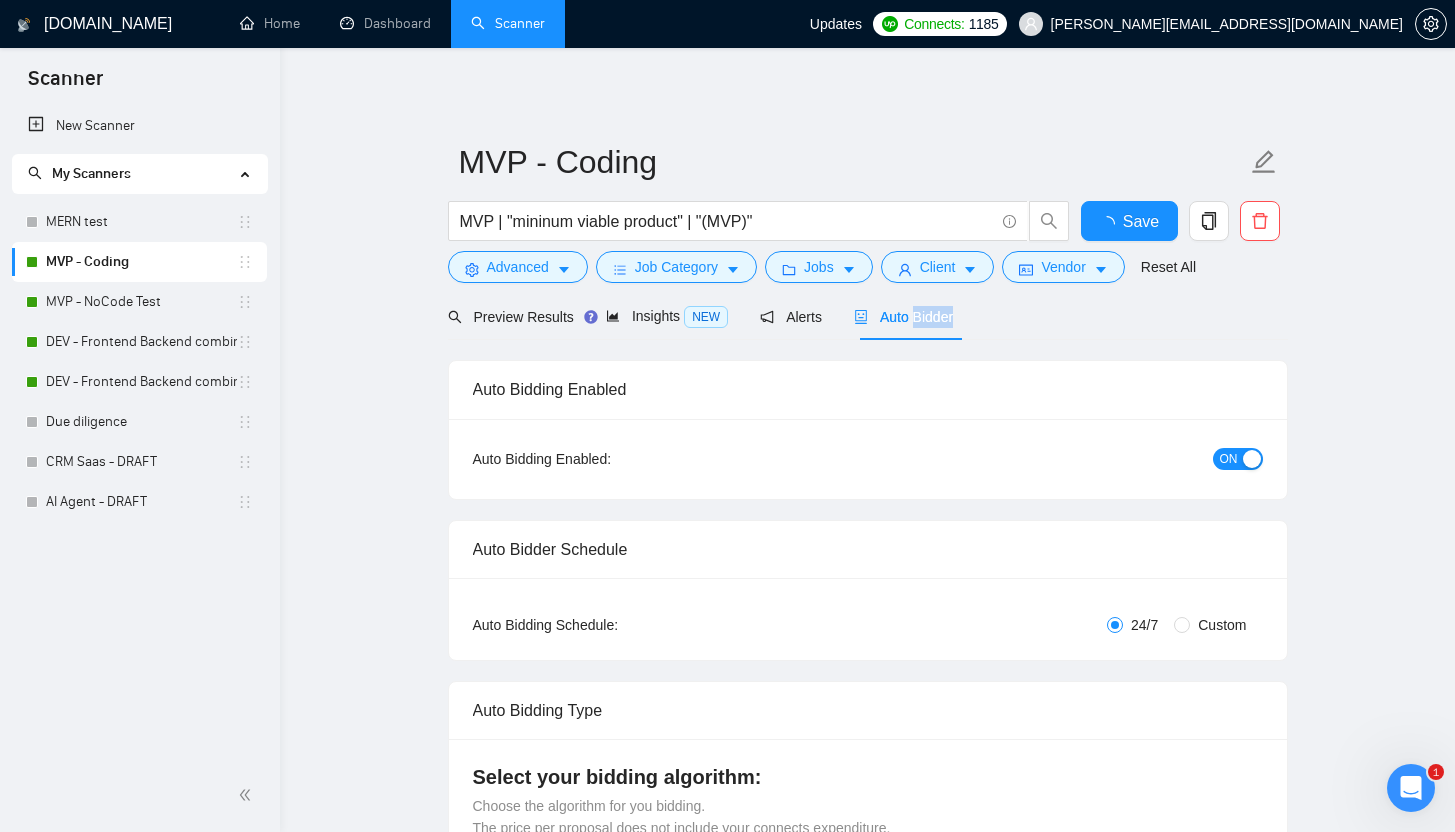 type 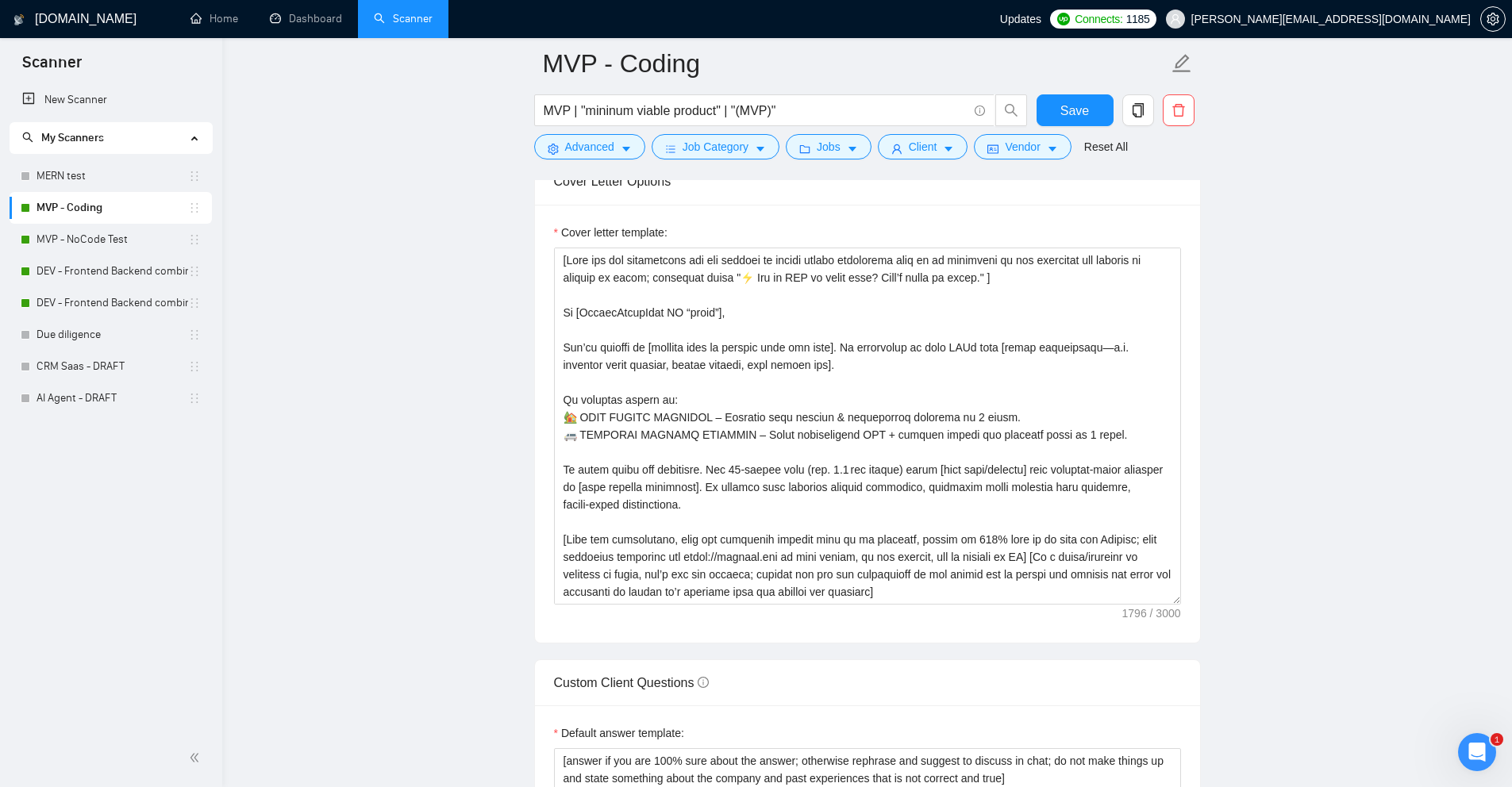 scroll, scrollTop: 1284, scrollLeft: 0, axis: vertical 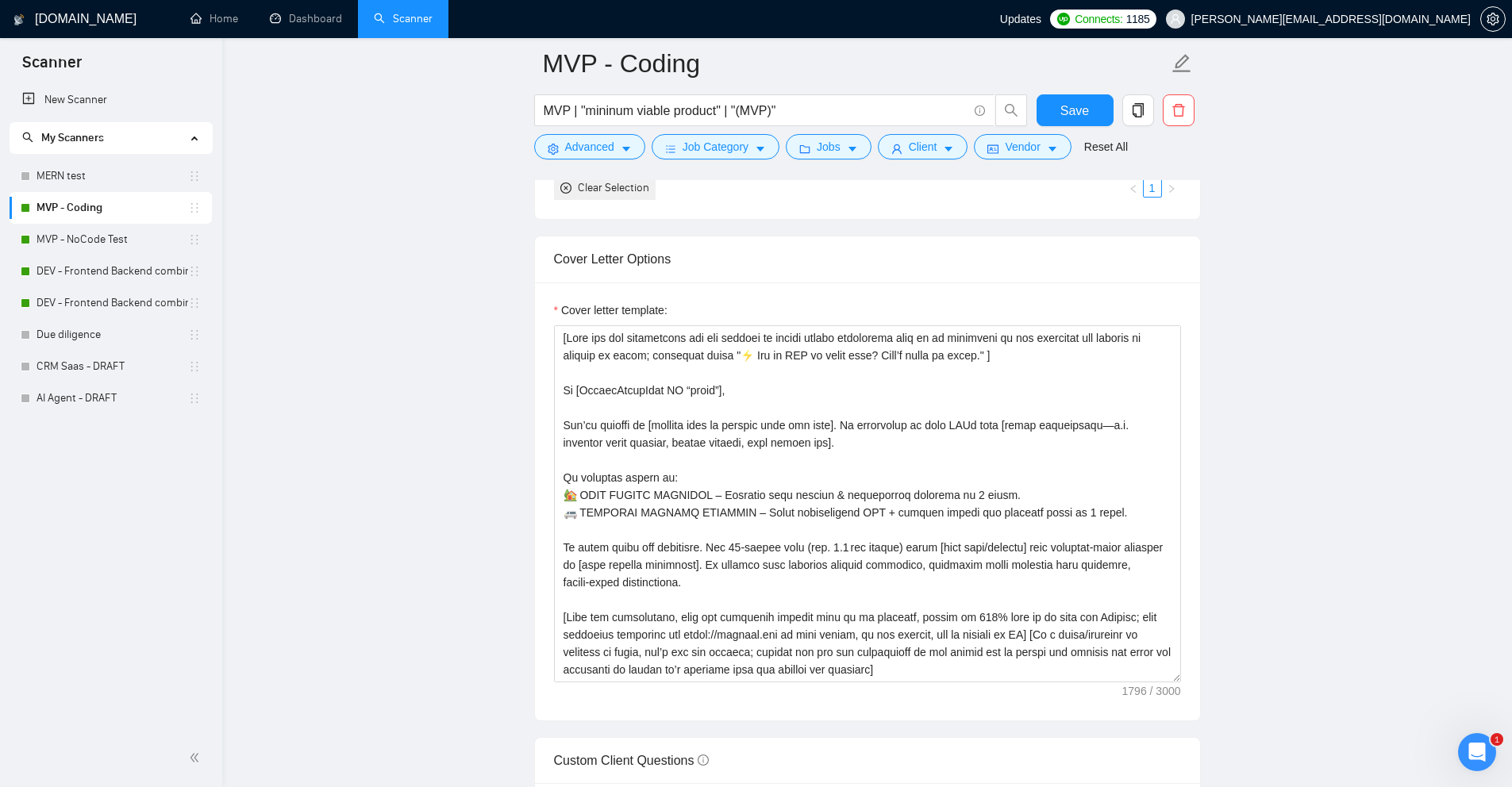 click on "Cover Letter Options" at bounding box center [868, 259] 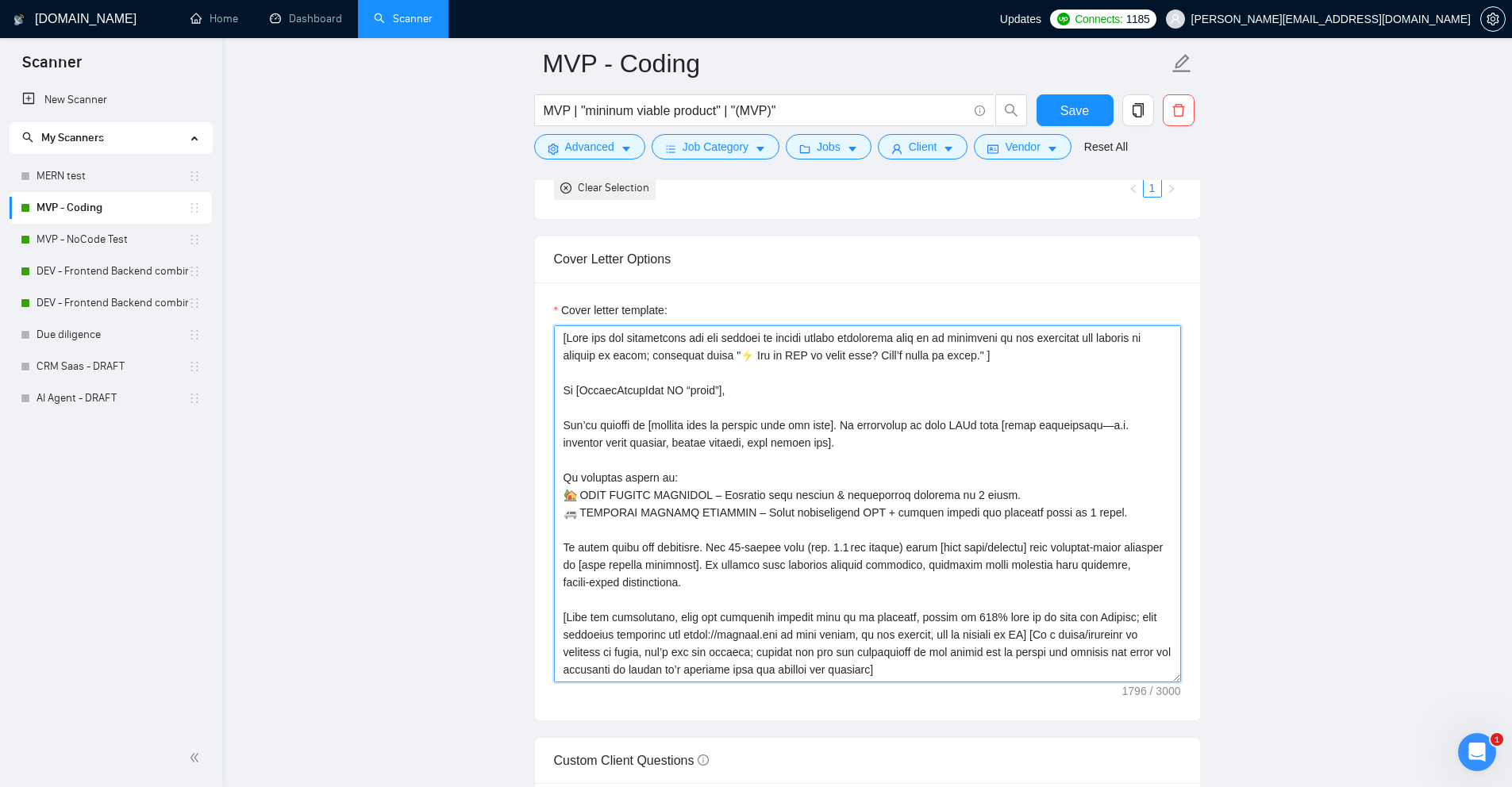 click on "Cover letter template:" at bounding box center [868, 504] 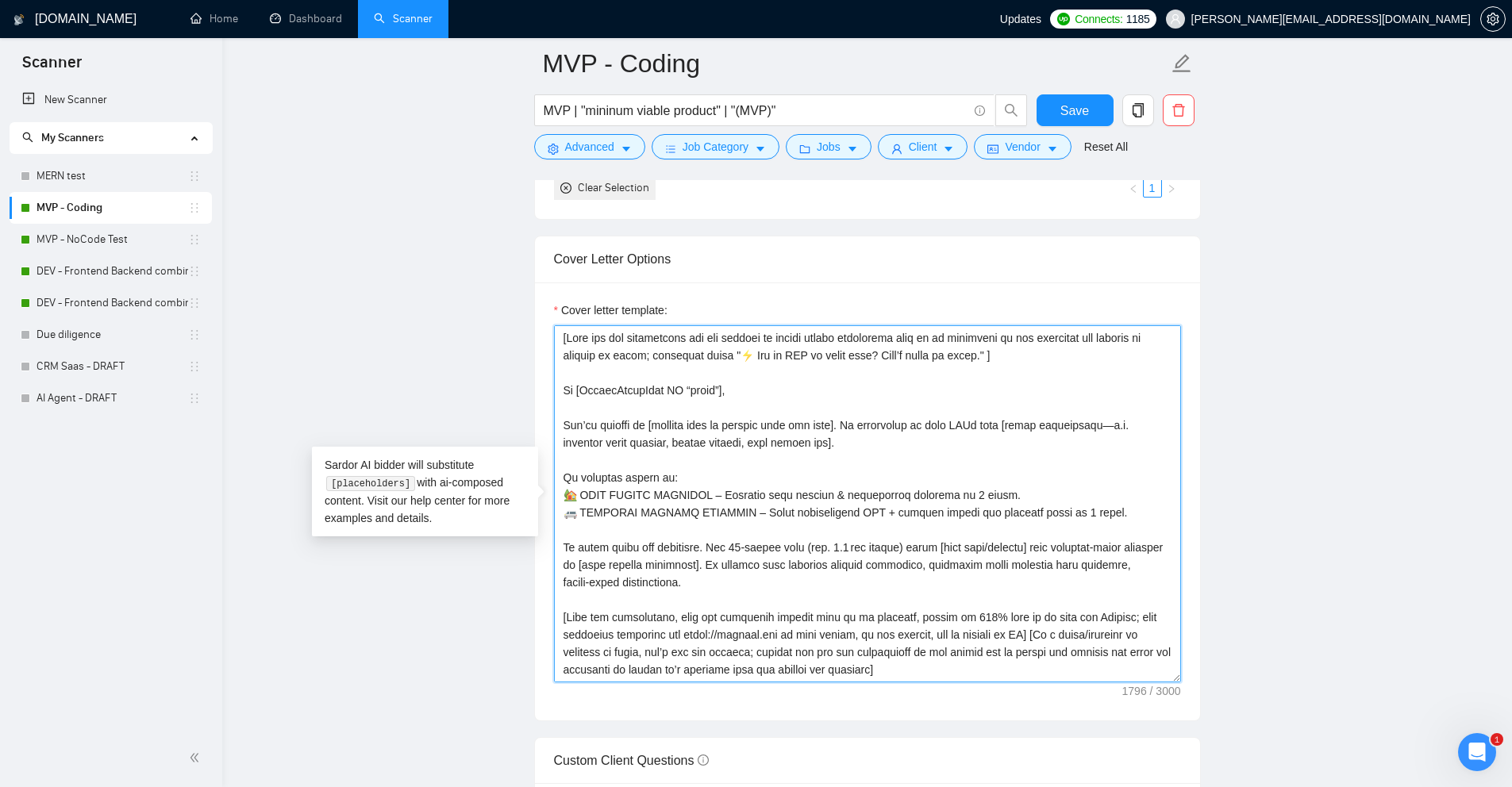 click on "Cover letter template:" at bounding box center (868, 504) 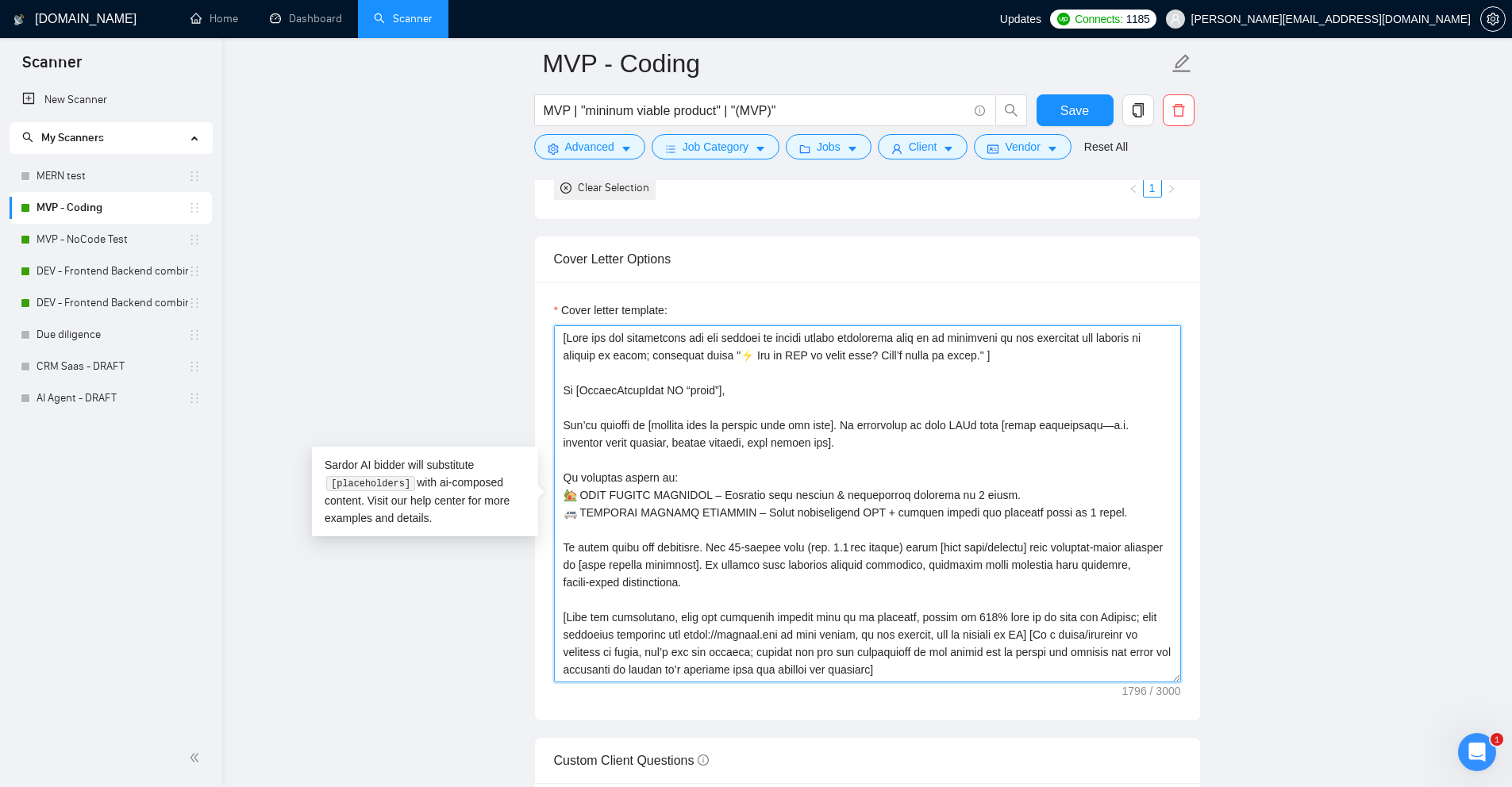 click on "Cover letter template:" at bounding box center (868, 504) 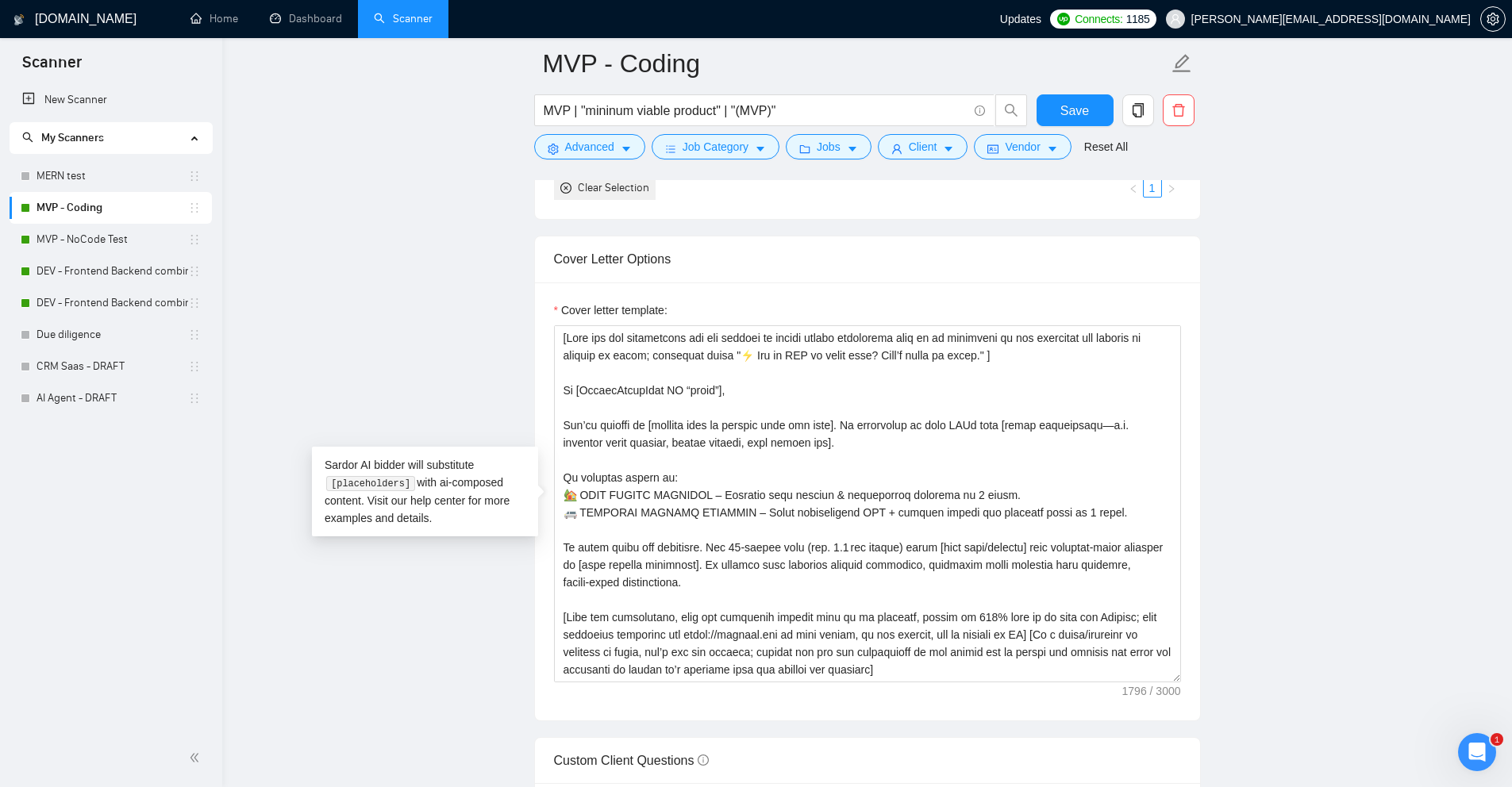 click on "MVP - Coding MVP | "mininum viable product" | "(MVP)" Save Advanced   Job Category   Jobs   Client   Vendor   Reset All Preview Results Insights NEW Alerts Auto Bidder Auto Bidding Enabled Auto Bidding Enabled: ON Auto Bidder Schedule Auto Bidding Type: Automated (recommended) Semi-automated Auto Bidding Schedule: 24/7 Custom Custom Auto Bidder Schedule Repeat every week [DATE] [DATE] [DATE] [DATE] [DATE] [DATE] [DATE] Active Hours ( [GEOGRAPHIC_DATA]/[GEOGRAPHIC_DATA] ): From: To: ( 24  hours) [GEOGRAPHIC_DATA]/[GEOGRAPHIC_DATA] Auto Bidding Type Select your bidding algorithm: Choose the algorithm for you bidding. The price per proposal does not include your connects expenditure. Template Bidder Works great for narrow segments and short cover letters that don't change. 0.50  credits / proposal Sardor AI 🤖 Personalise your cover letter with ai [placeholders] 1.00  credits / proposal Experimental Laziza AI  👑   NEW   Learn more 2.00  credits / proposal 74.22 credits savings Team & Freelancer Select team: Outecho Select freelancer: 4 1" at bounding box center [867, 863] 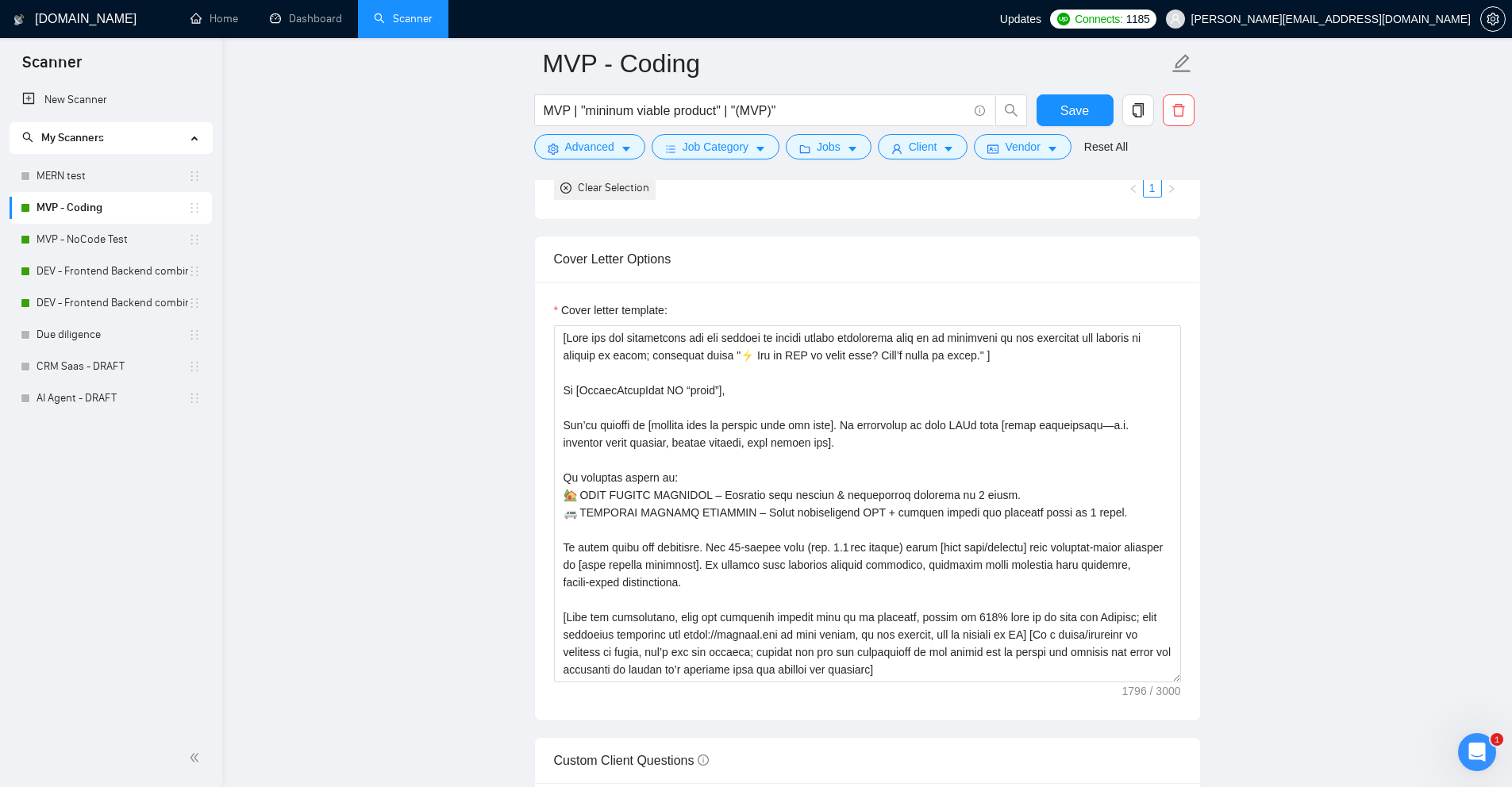 scroll, scrollTop: 1287, scrollLeft: 0, axis: vertical 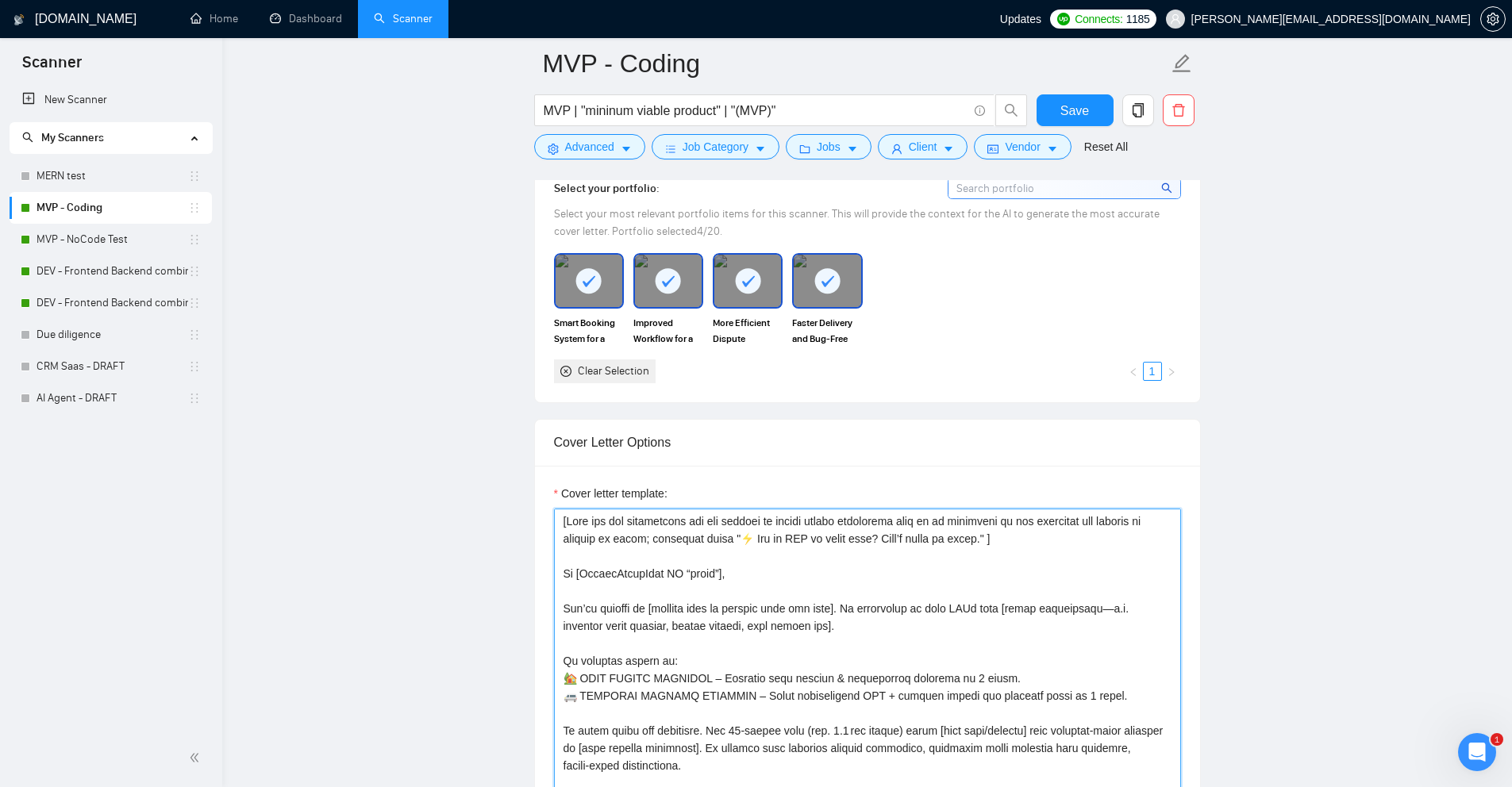 click on "Cover letter template:" at bounding box center (868, 687) 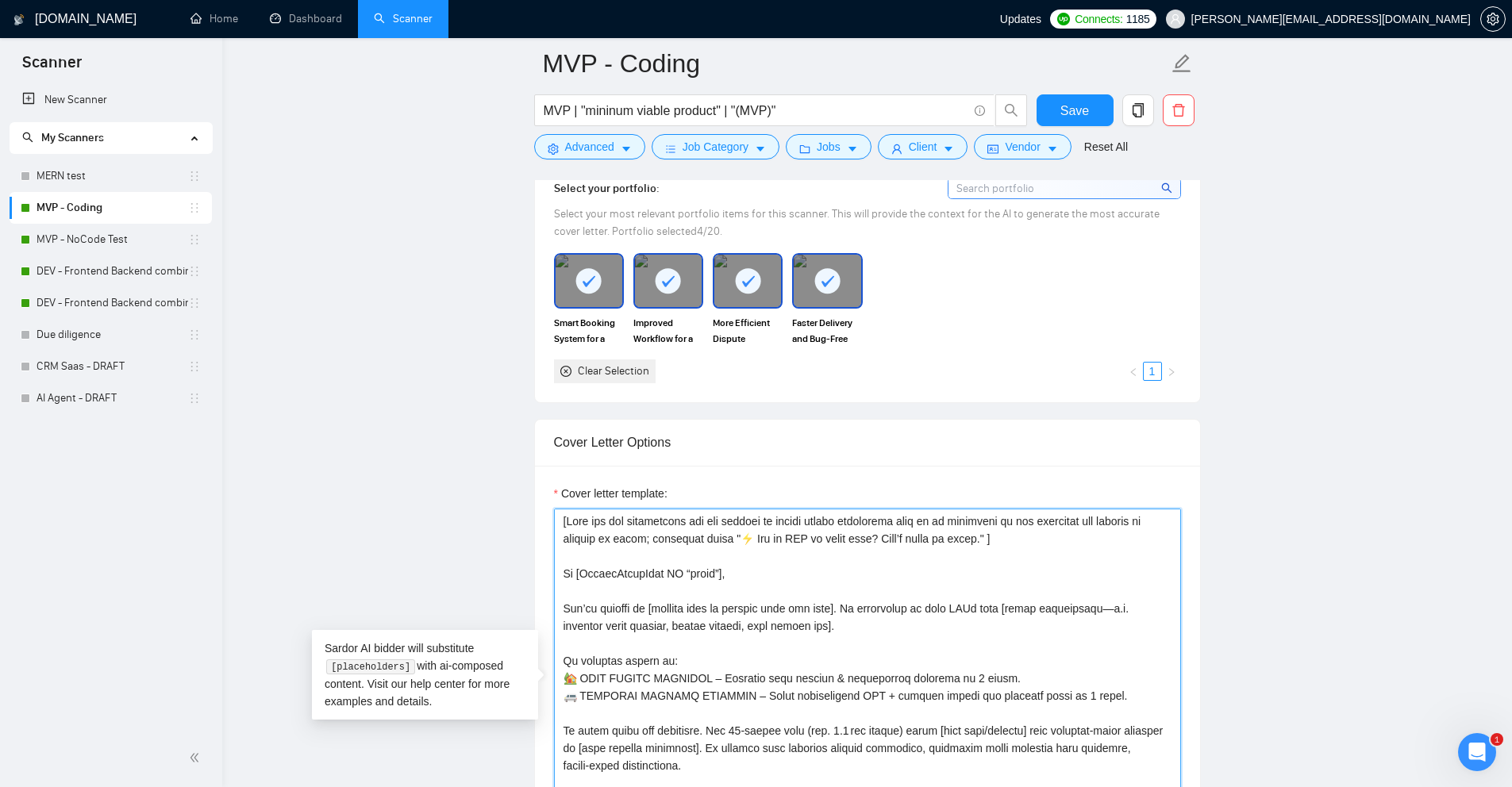 click on "Cover letter template:" at bounding box center [868, 687] 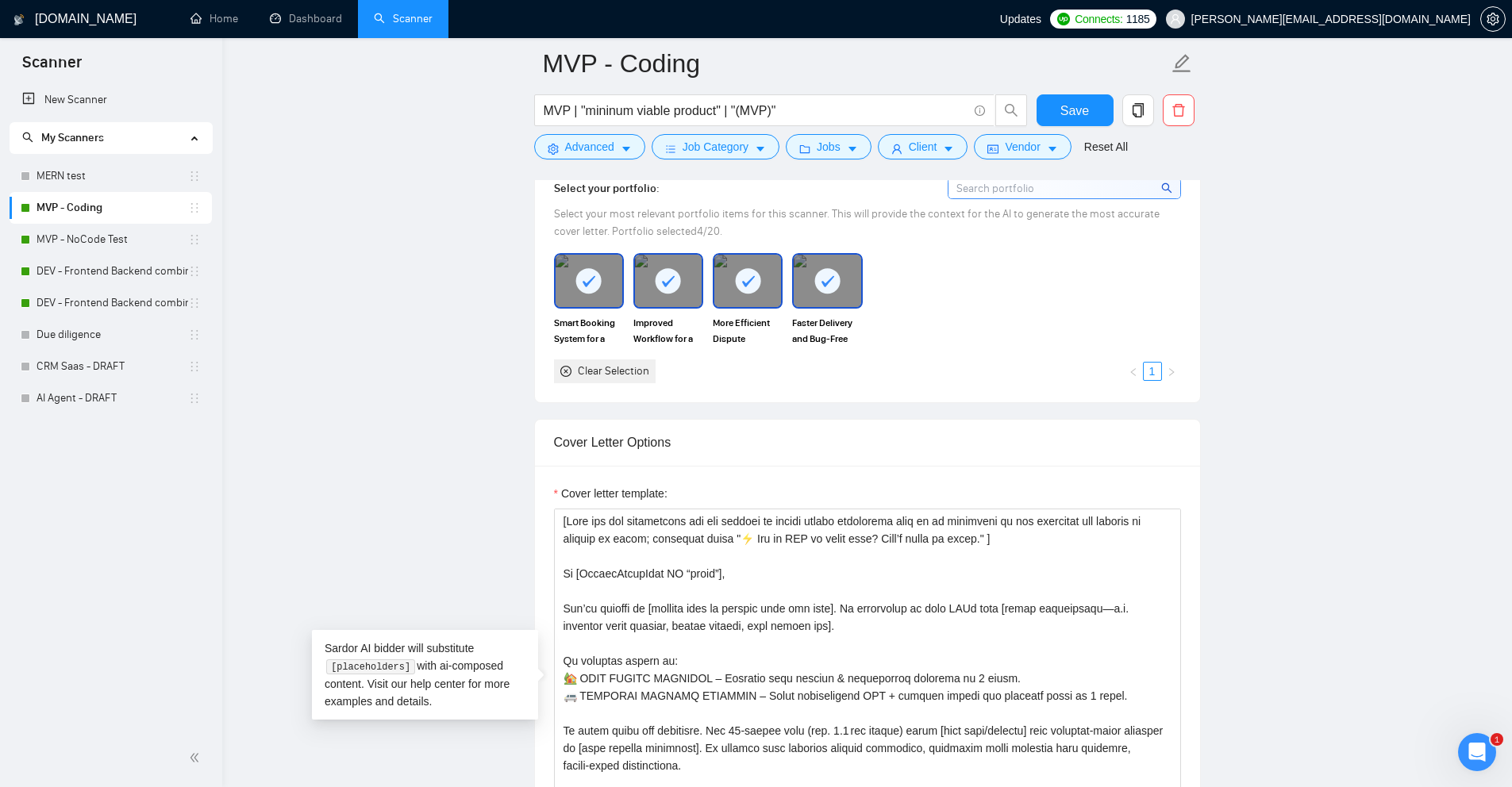 click on "MVP - Coding MVP | "mininum viable product" | "(MVP)" Save Advanced   Job Category   Jobs   Client   Vendor   Reset All Preview Results Insights NEW Alerts Auto Bidder Auto Bidding Enabled Auto Bidding Enabled: ON Auto Bidder Schedule Auto Bidding Type: Automated (recommended) Semi-automated Auto Bidding Schedule: 24/7 Custom Custom Auto Bidder Schedule Repeat every week [DATE] [DATE] [DATE] [DATE] [DATE] [DATE] [DATE] Active Hours ( [GEOGRAPHIC_DATA]/[GEOGRAPHIC_DATA] ): From: To: ( 24  hours) [GEOGRAPHIC_DATA]/[GEOGRAPHIC_DATA] Auto Bidding Type Select your bidding algorithm: Choose the algorithm for you bidding. The price per proposal does not include your connects expenditure. Template Bidder Works great for narrow segments and short cover letters that don't change. 0.50  credits / proposal Sardor AI 🤖 Personalise your cover letter with ai [placeholders] 1.00  credits / proposal Experimental Laziza AI  👑   NEW   Learn more 2.00  credits / proposal 74.22 credits savings Team & Freelancer Select team: Outecho Select freelancer: 4 1" at bounding box center (867, 1046) 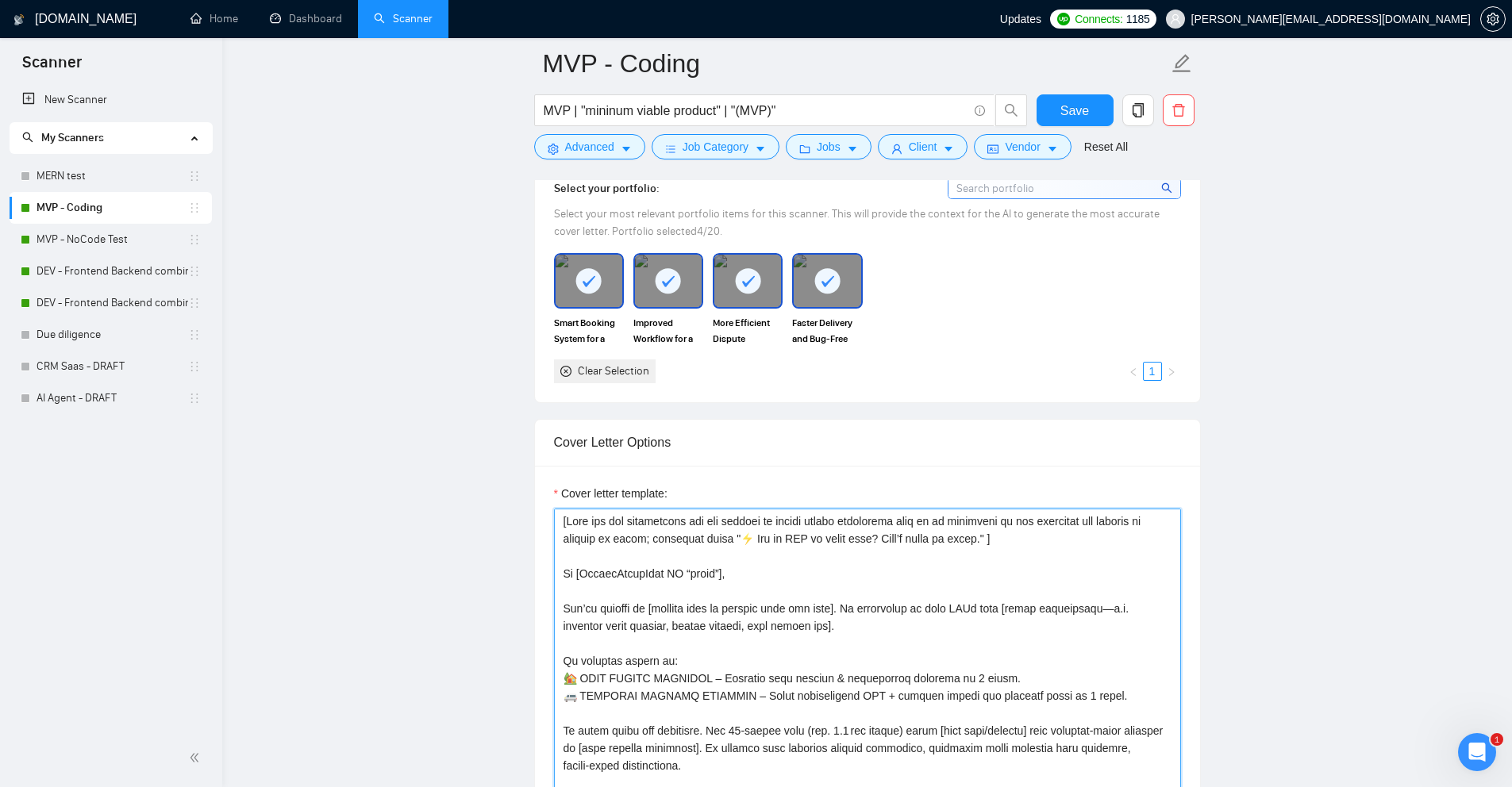 click on "Cover letter template:" at bounding box center [868, 687] 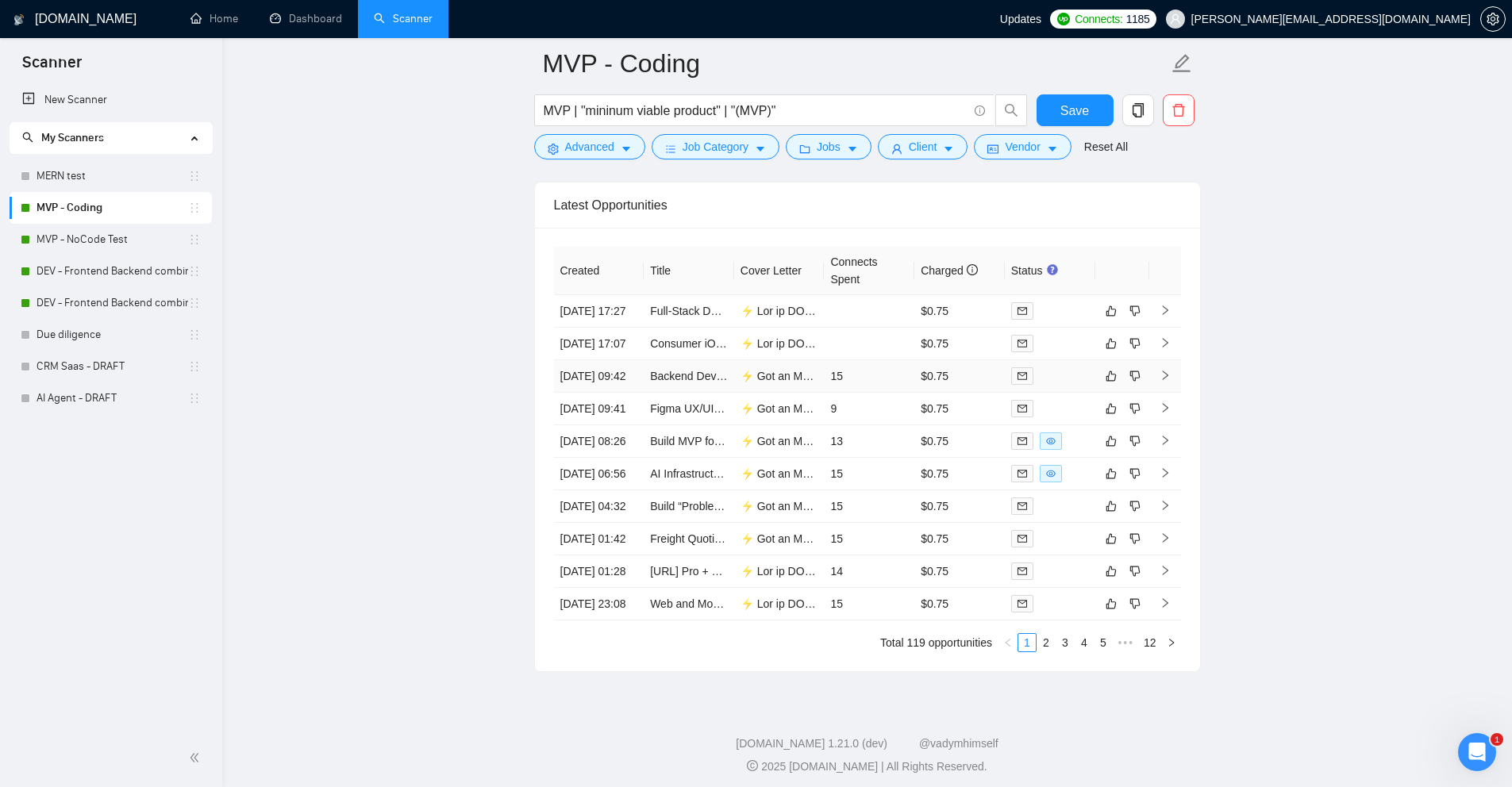 scroll, scrollTop: 3588, scrollLeft: 0, axis: vertical 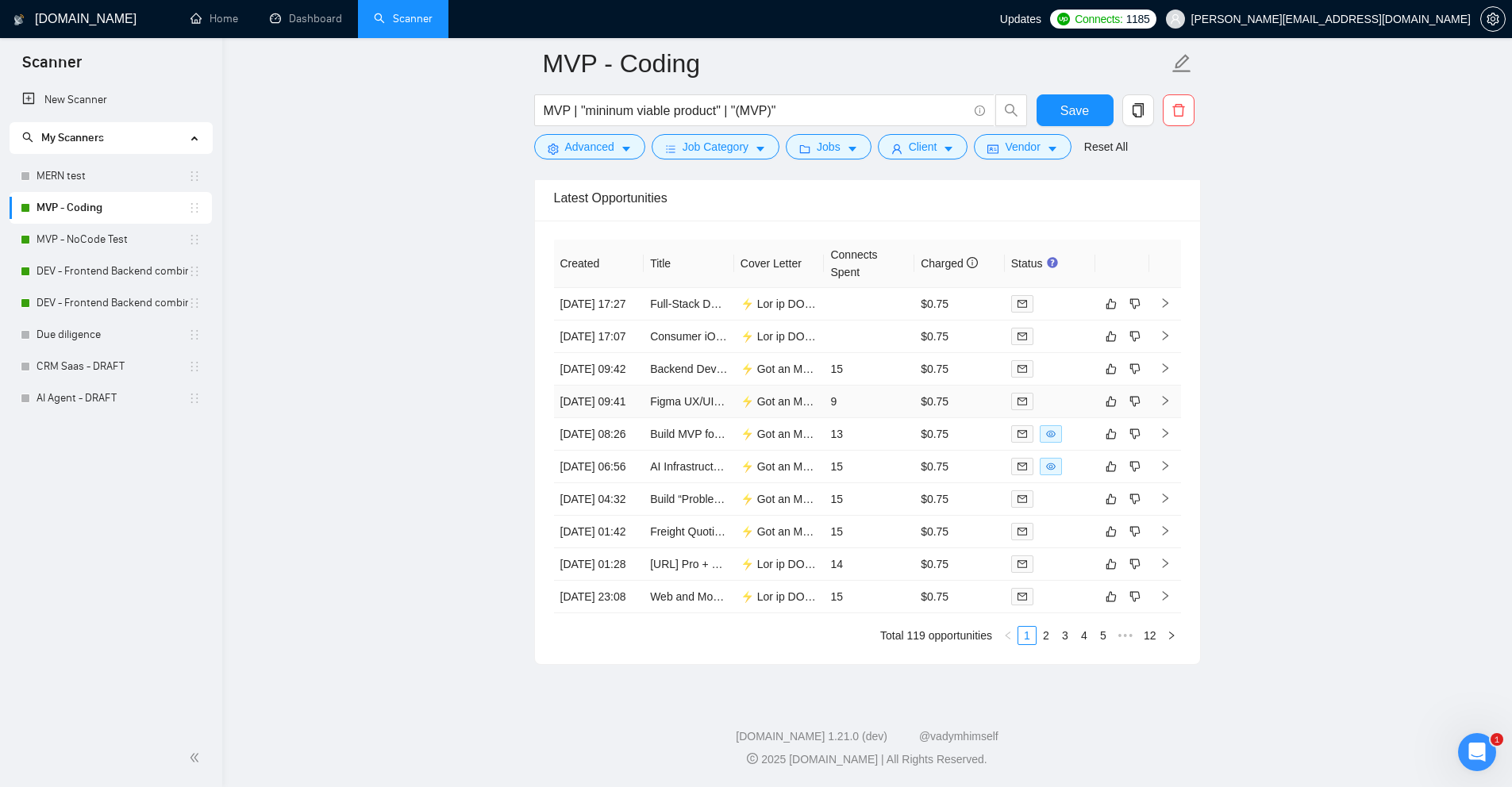 click on "9" at bounding box center [869, 401] 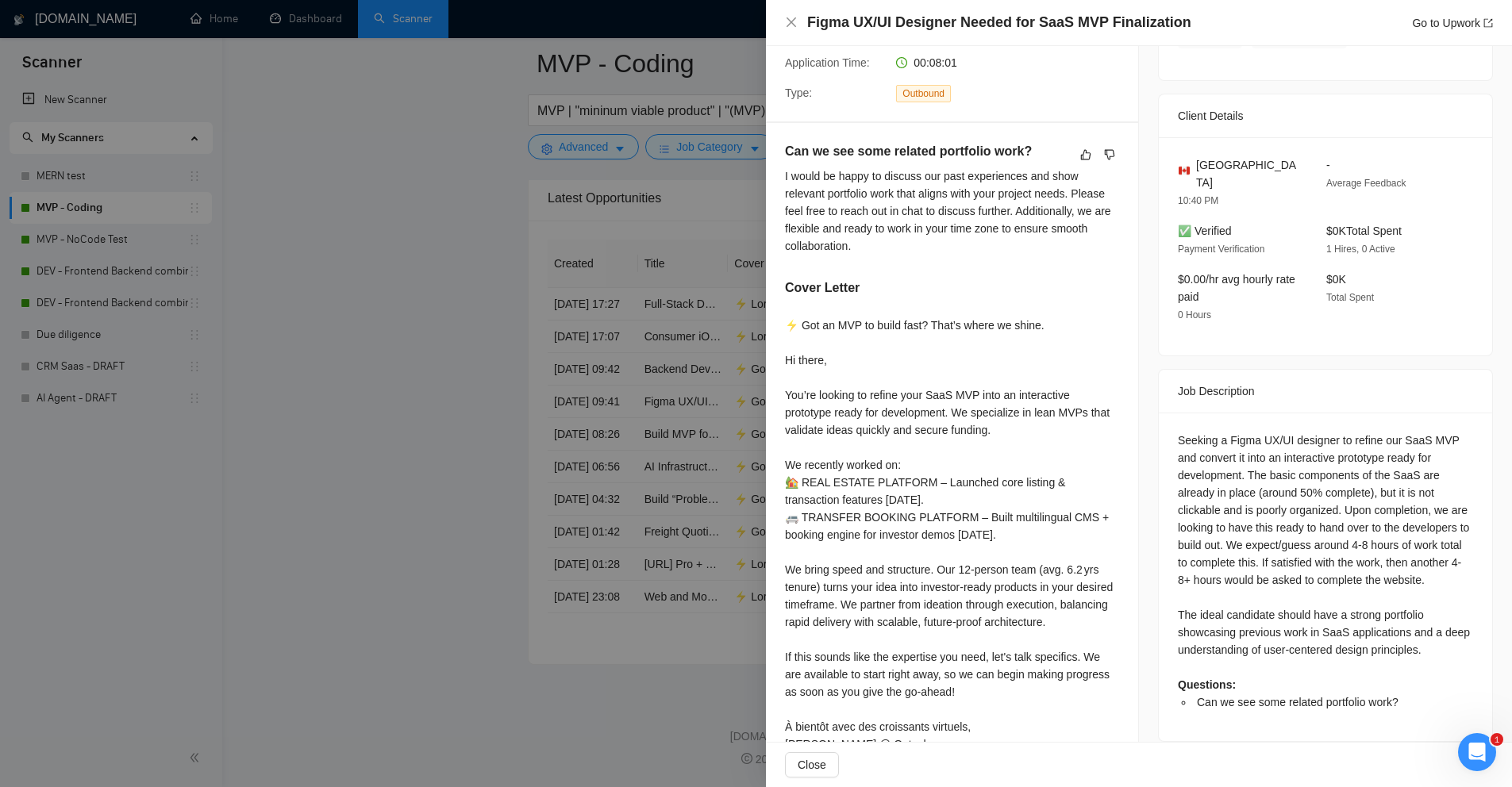 scroll, scrollTop: 325, scrollLeft: 0, axis: vertical 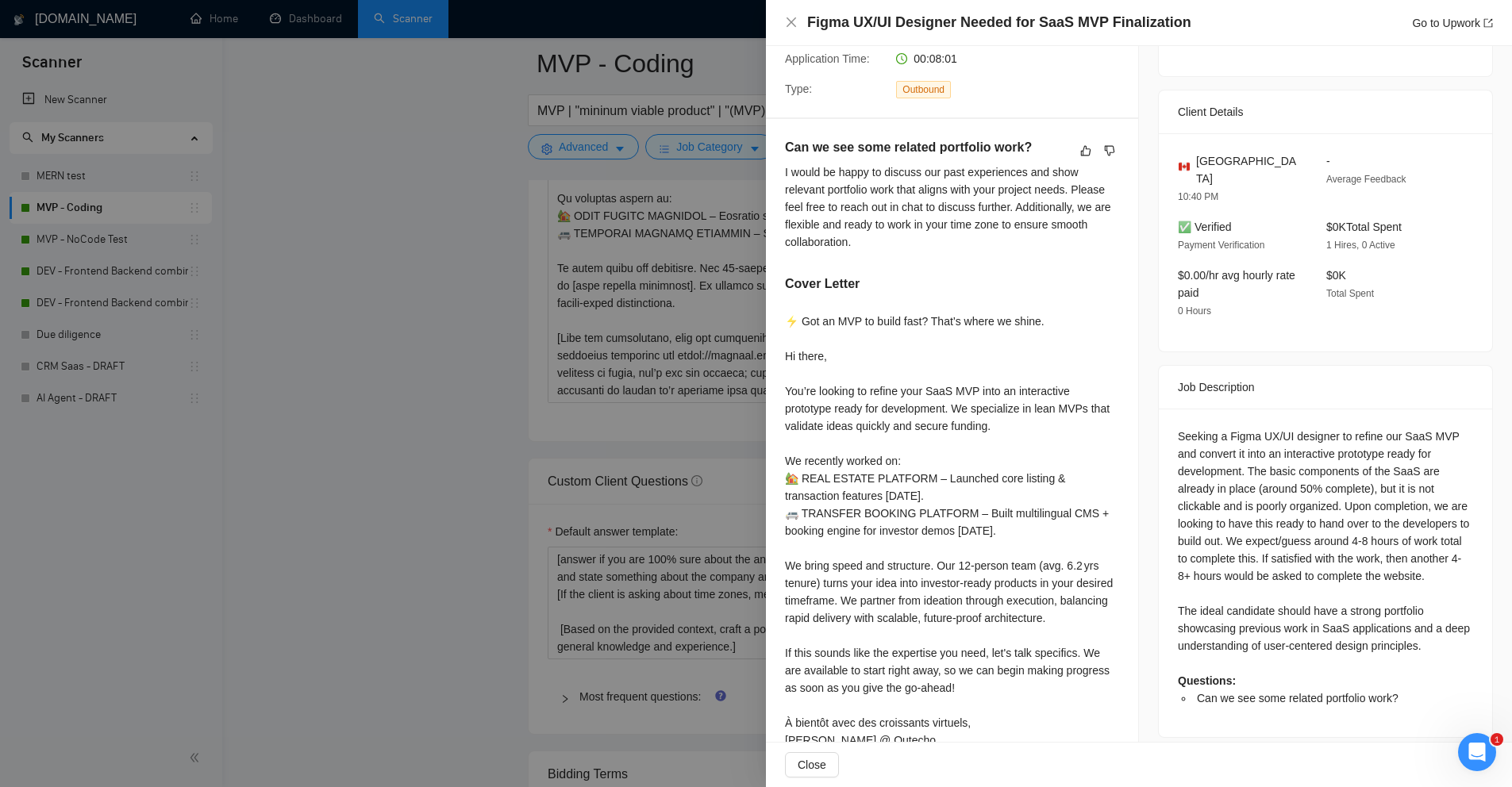 click at bounding box center [756, 394] 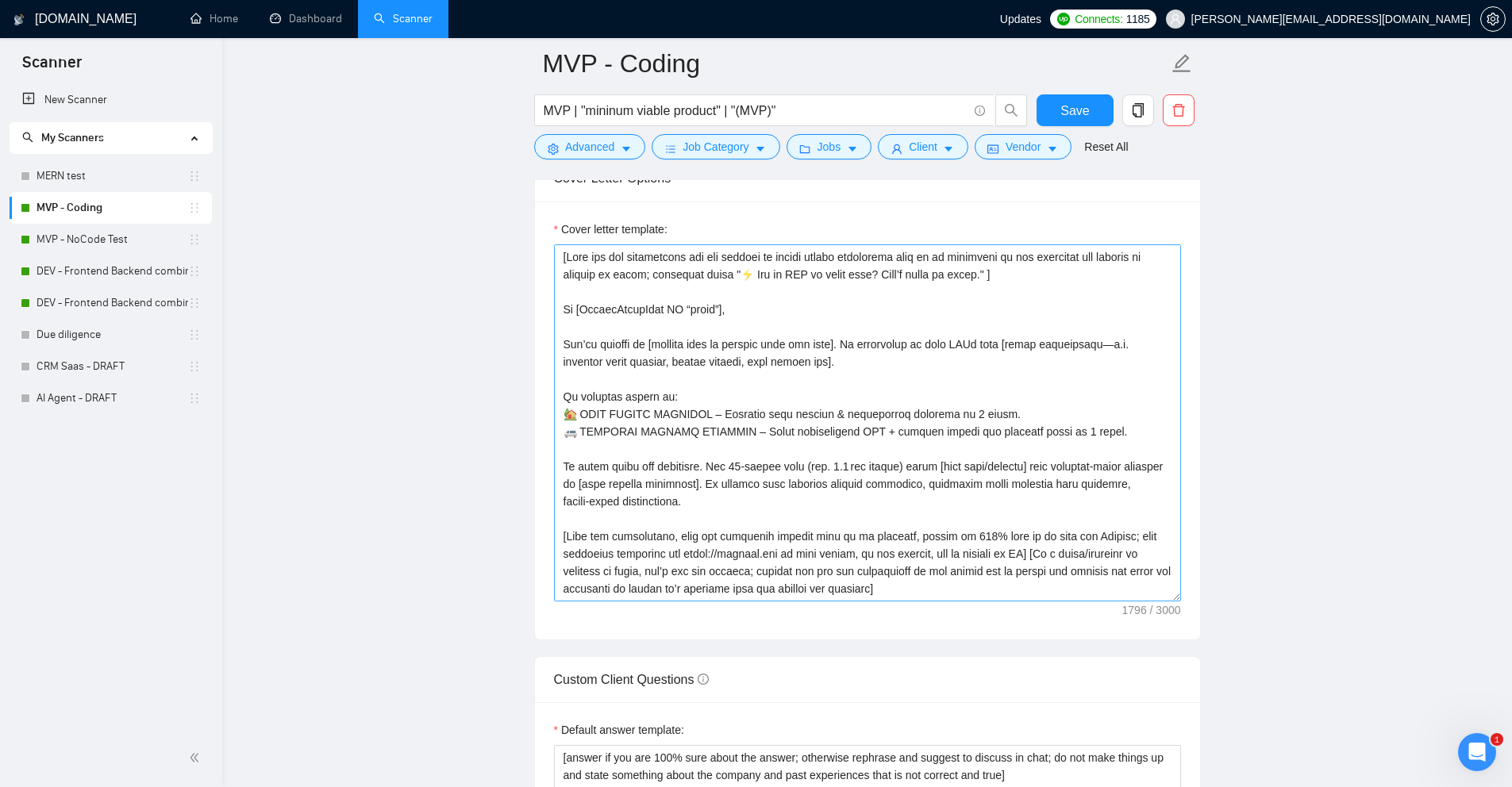 scroll, scrollTop: 1301, scrollLeft: 0, axis: vertical 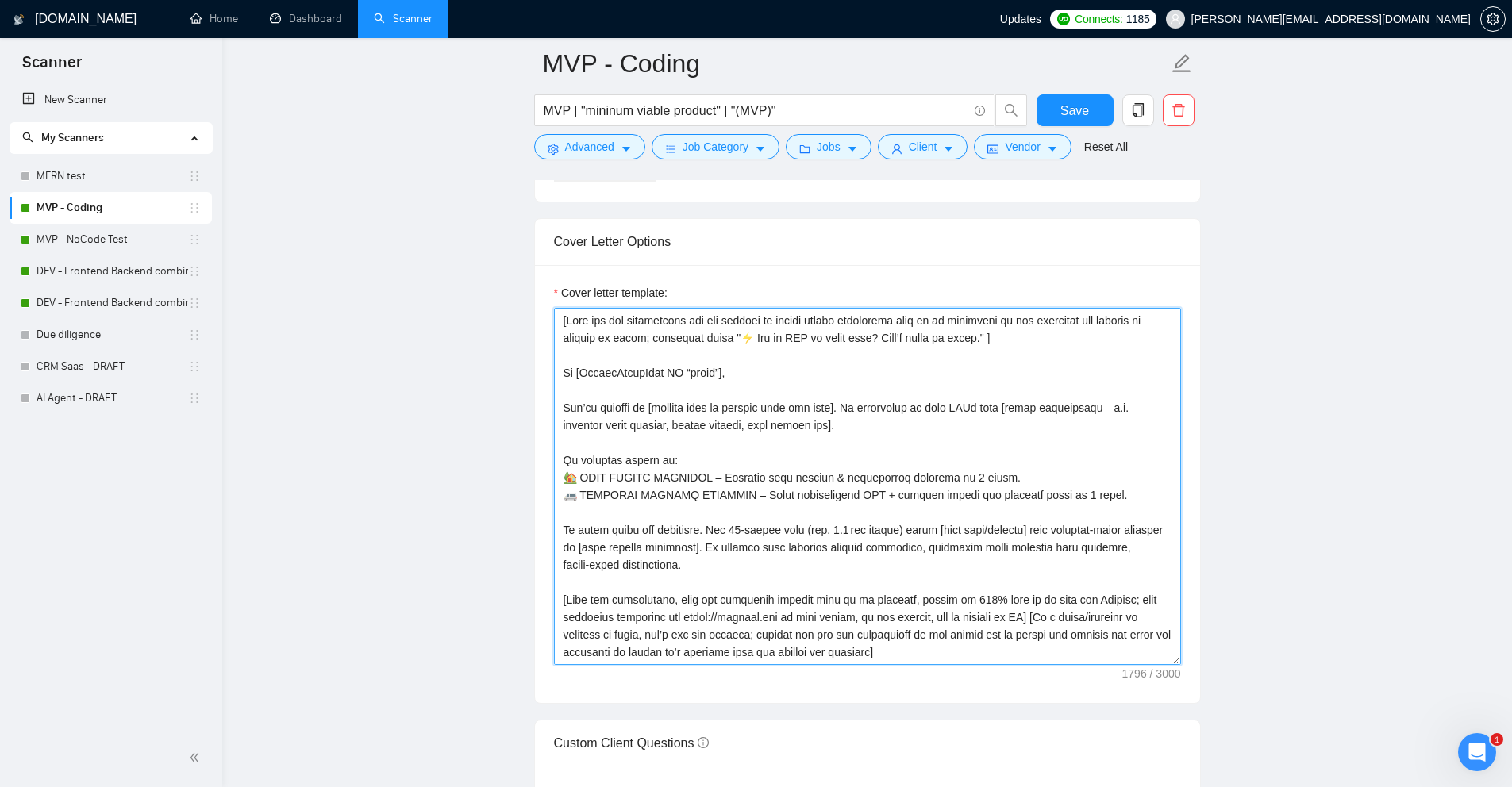 click on "Cover letter template:" at bounding box center [868, 486] 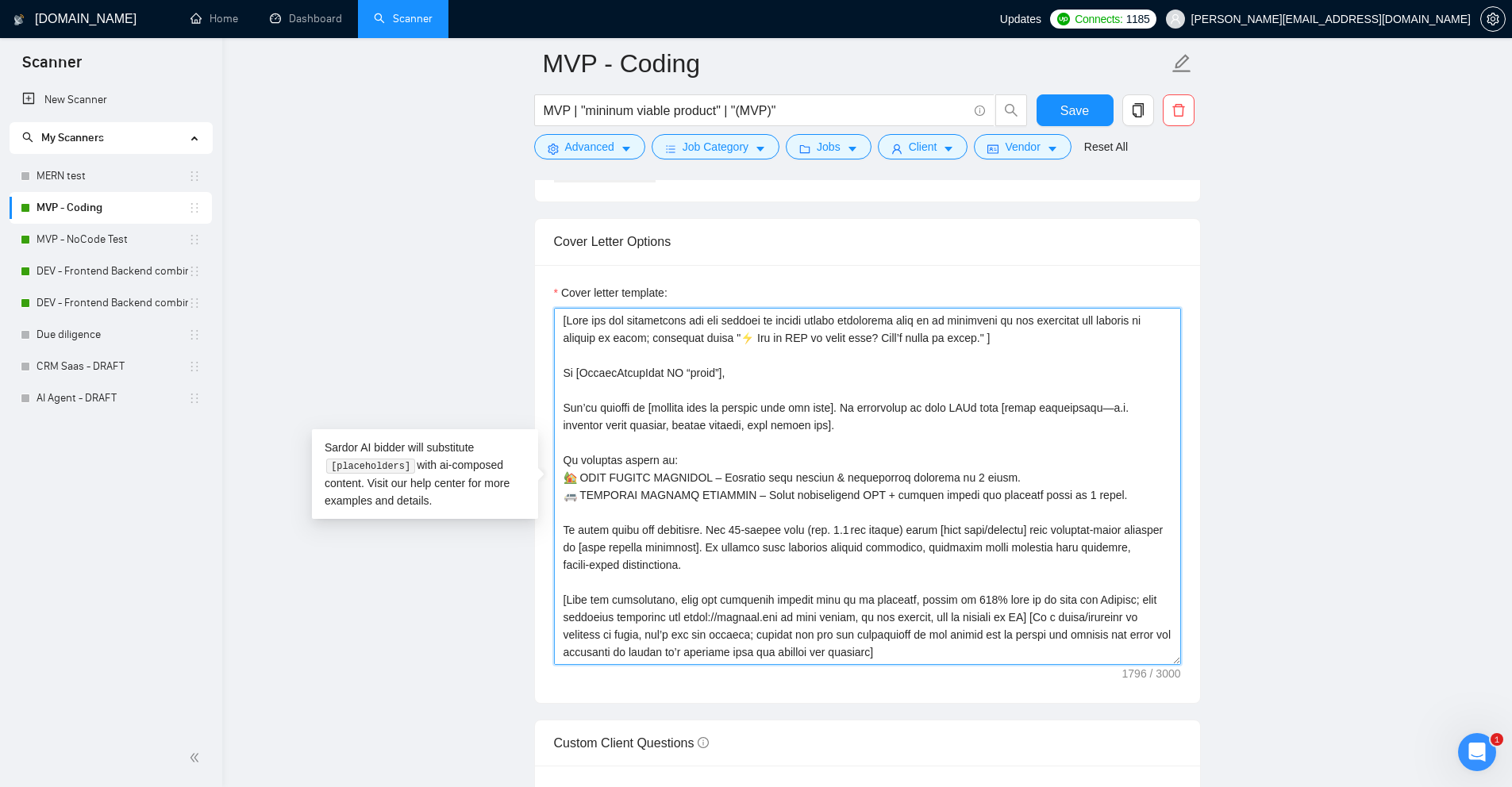 click on "Cover letter template:" at bounding box center (868, 486) 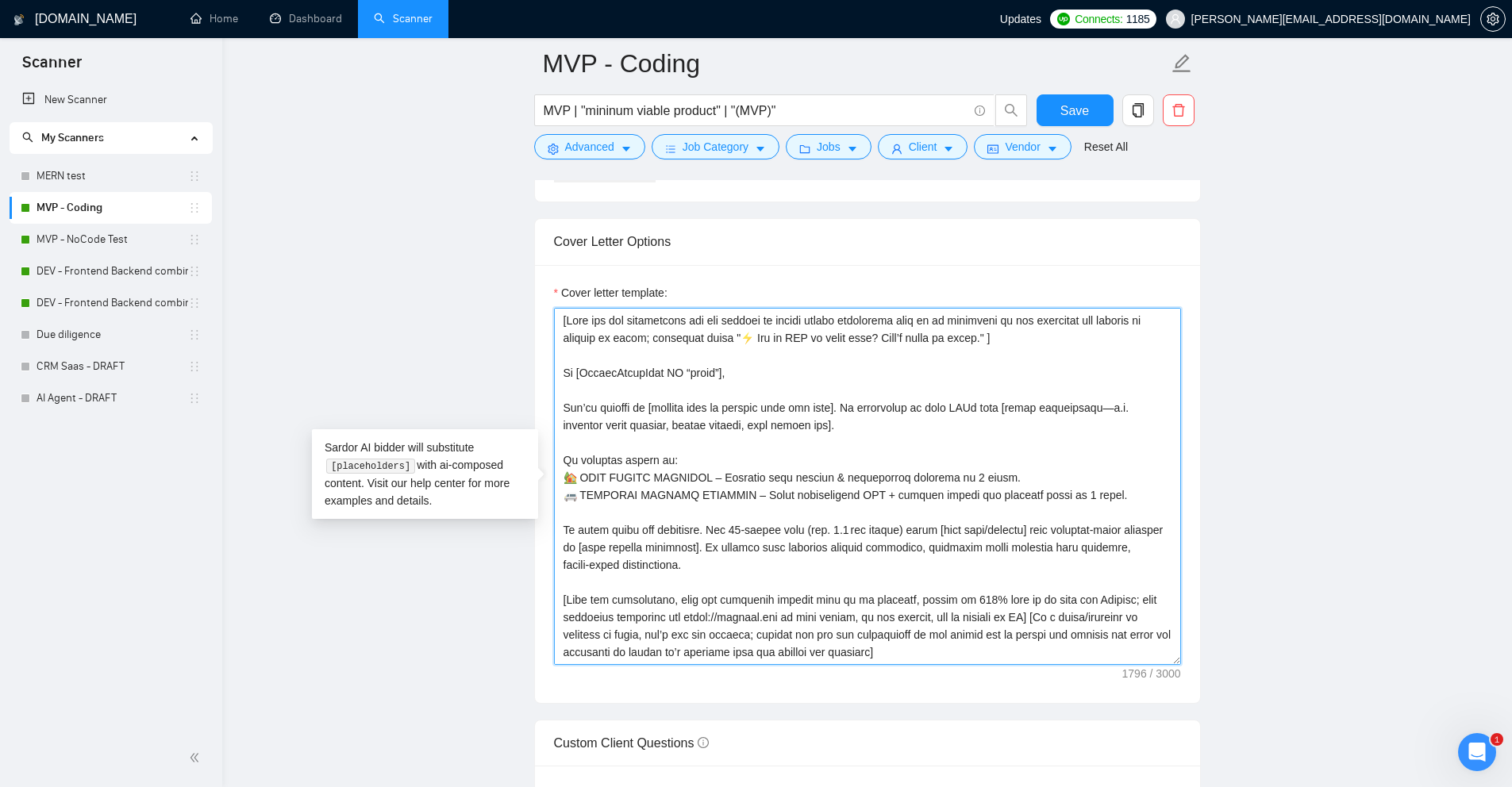 drag, startPoint x: 794, startPoint y: 337, endPoint x: 1058, endPoint y: 338, distance: 264.0019 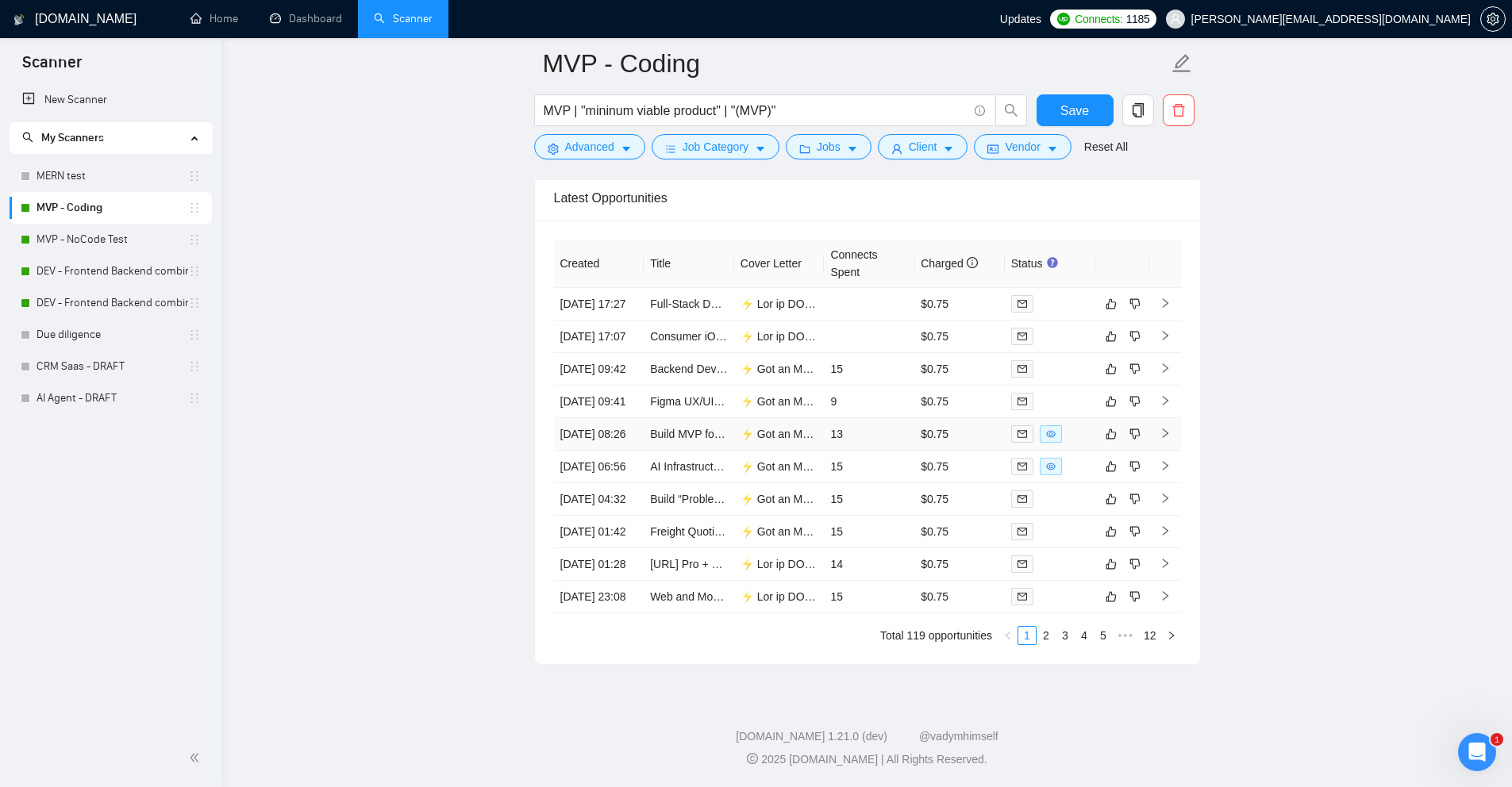 scroll, scrollTop: 3679, scrollLeft: 0, axis: vertical 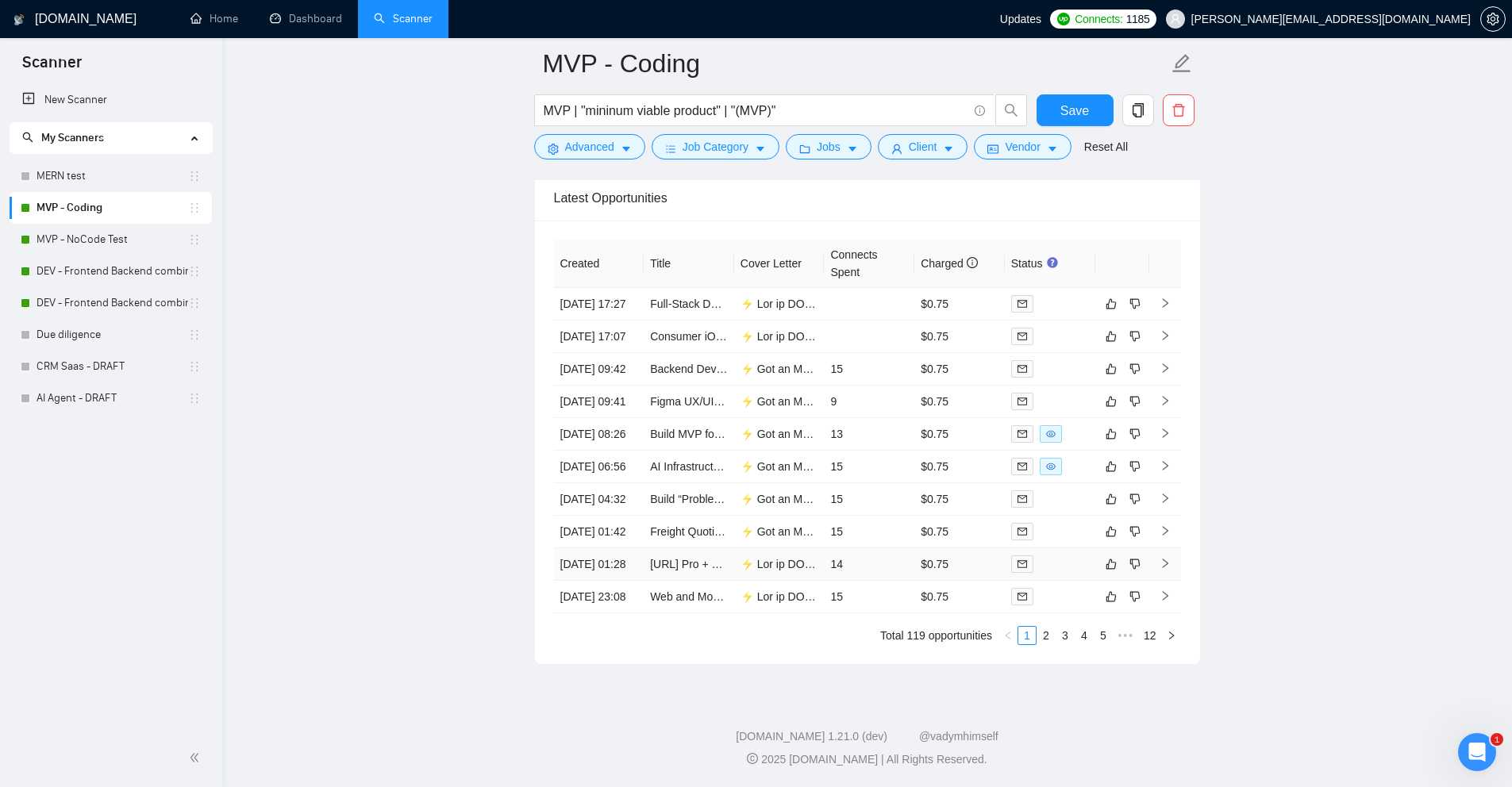 click on "14" at bounding box center [869, 564] 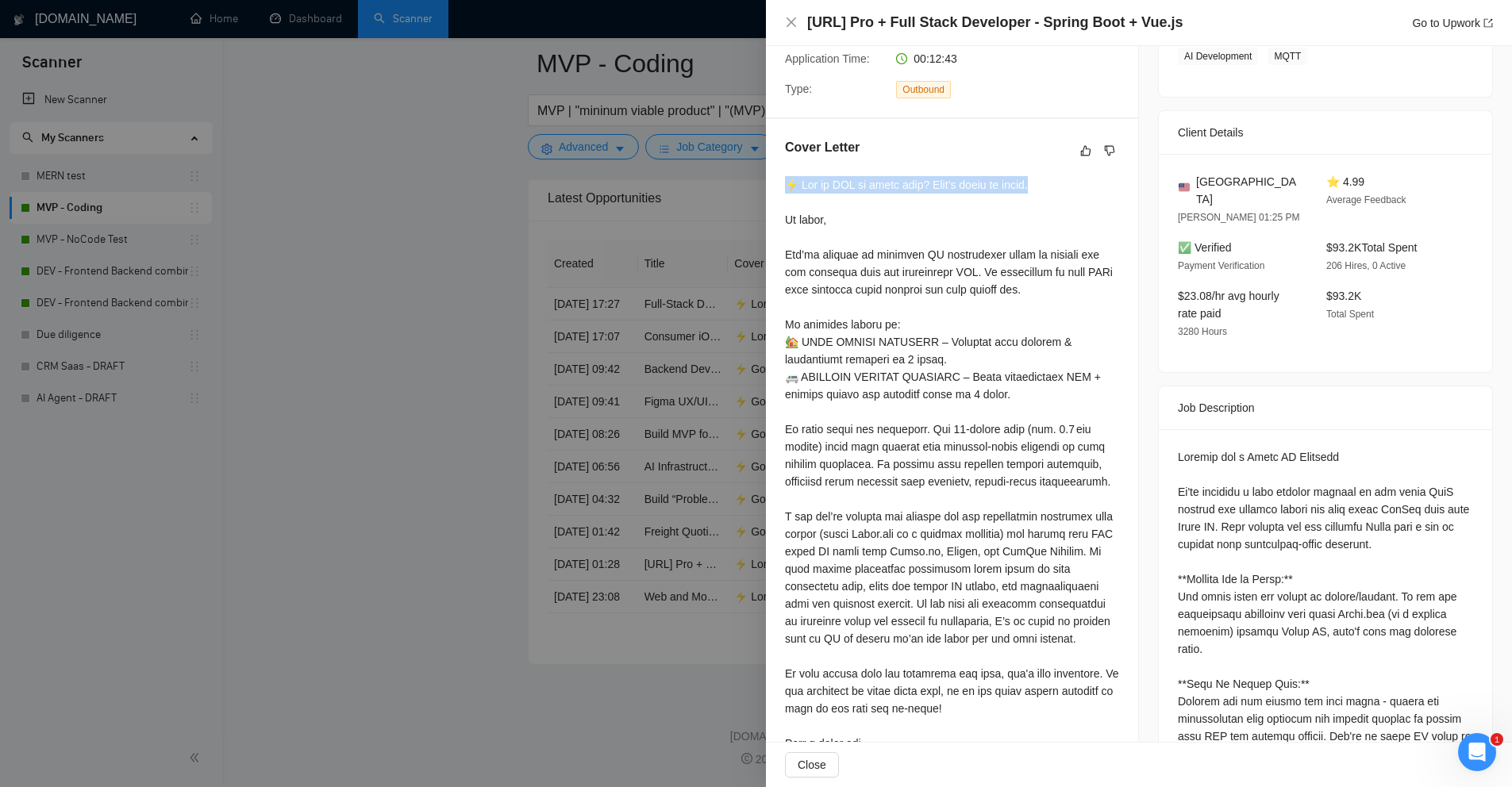 drag, startPoint x: 1064, startPoint y: 188, endPoint x: 780, endPoint y: 186, distance: 284.00704 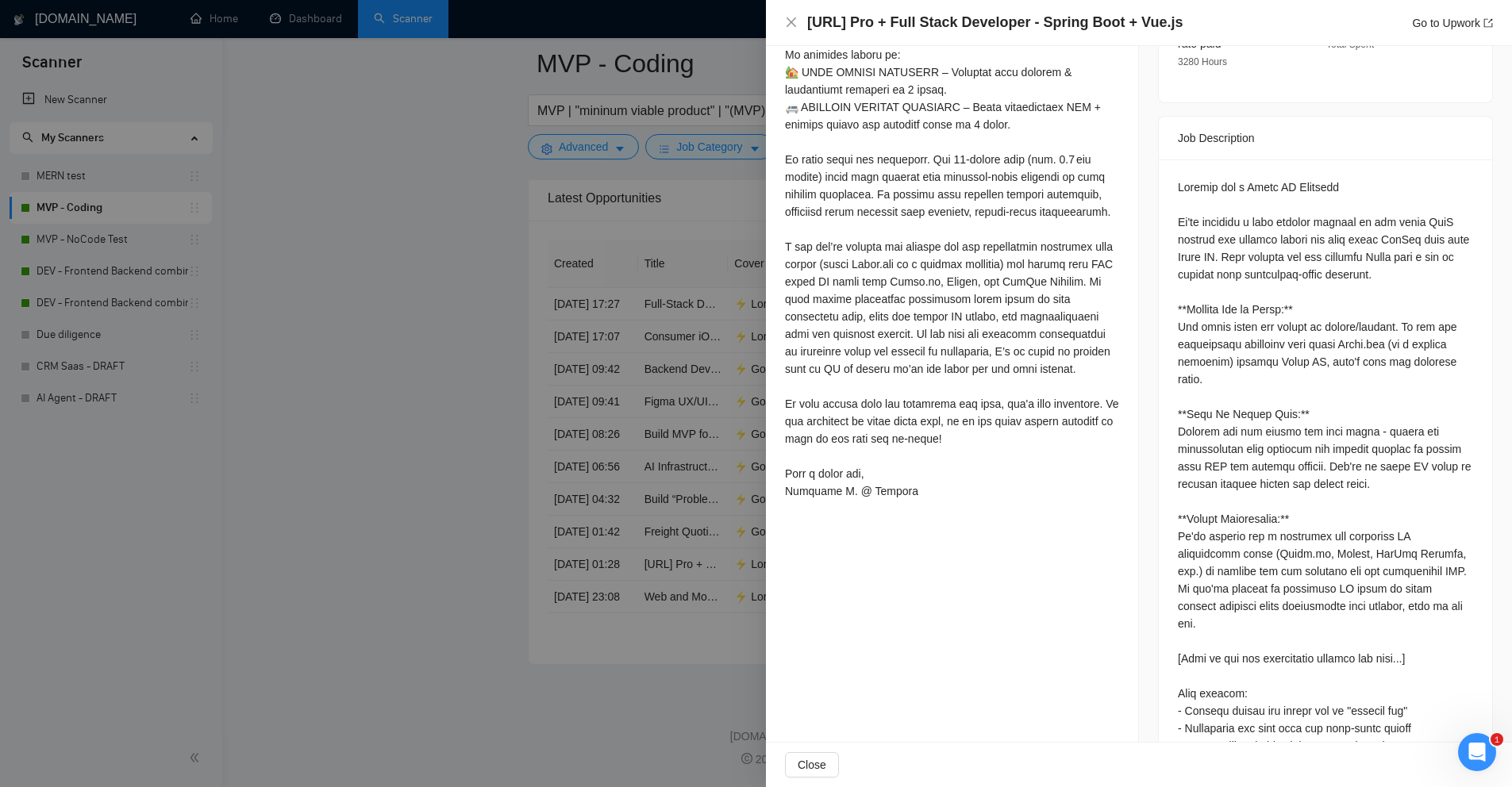 scroll, scrollTop: 600, scrollLeft: 0, axis: vertical 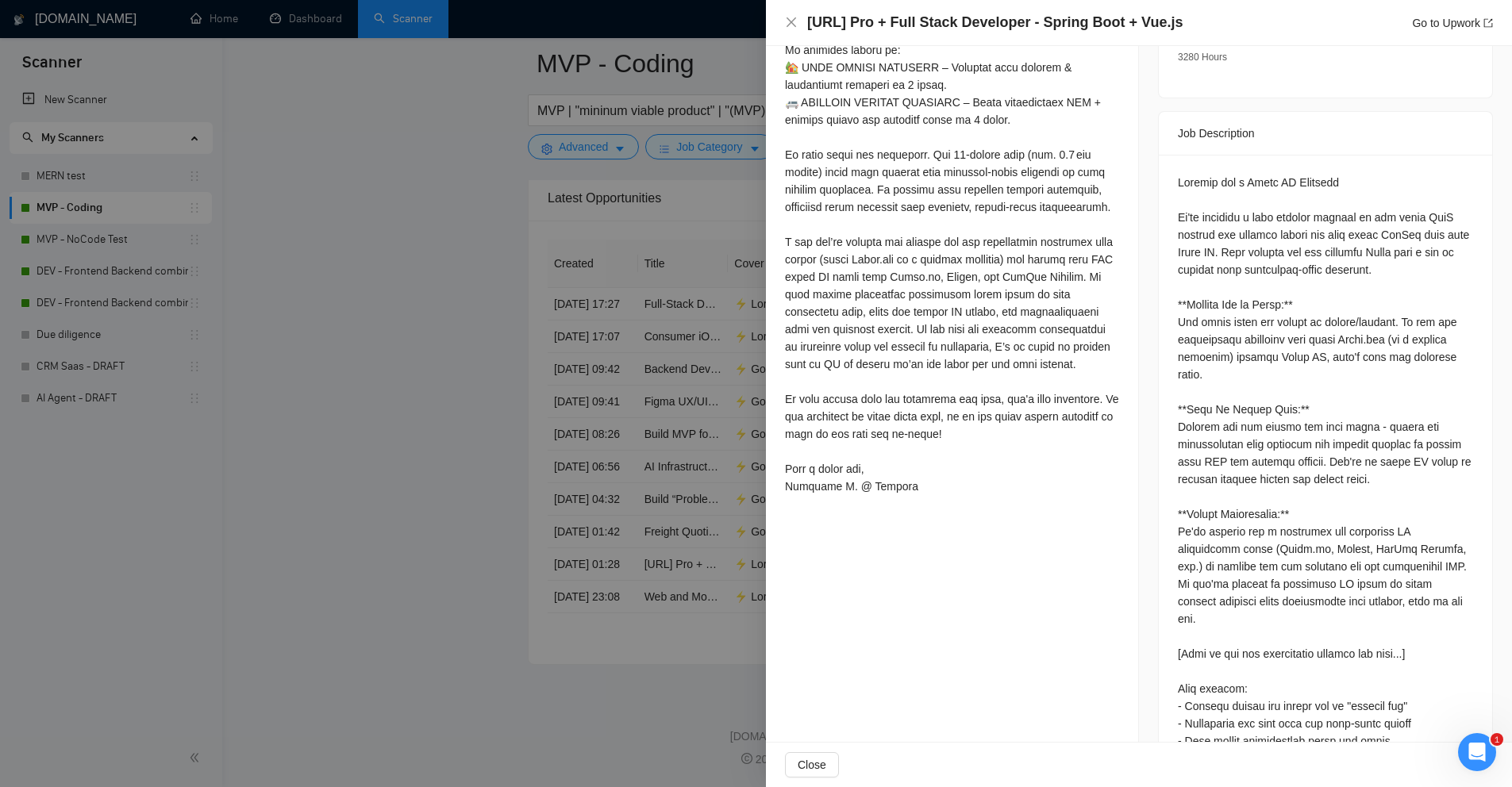 click at bounding box center (756, 394) 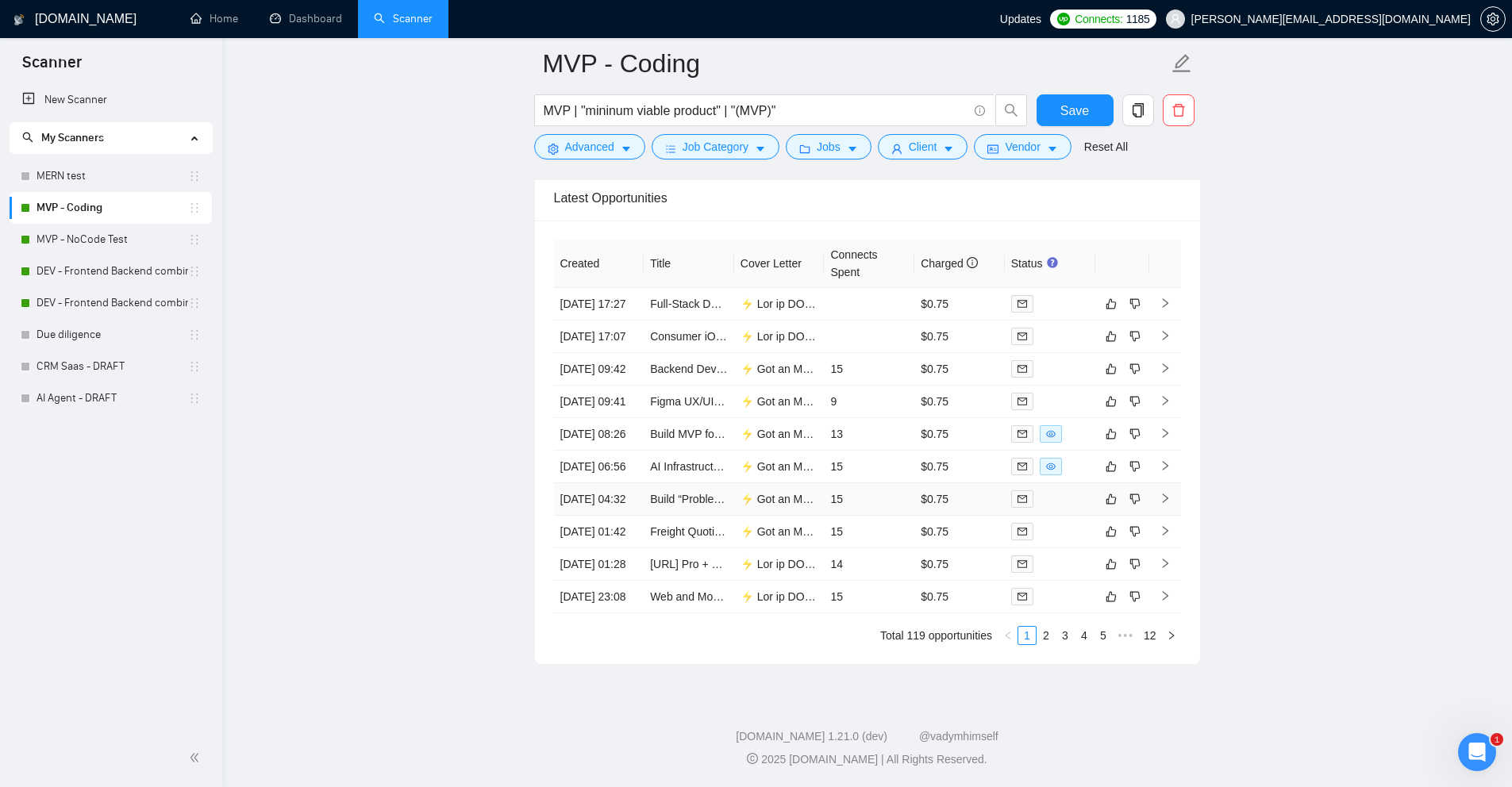 click on "15" at bounding box center [869, 499] 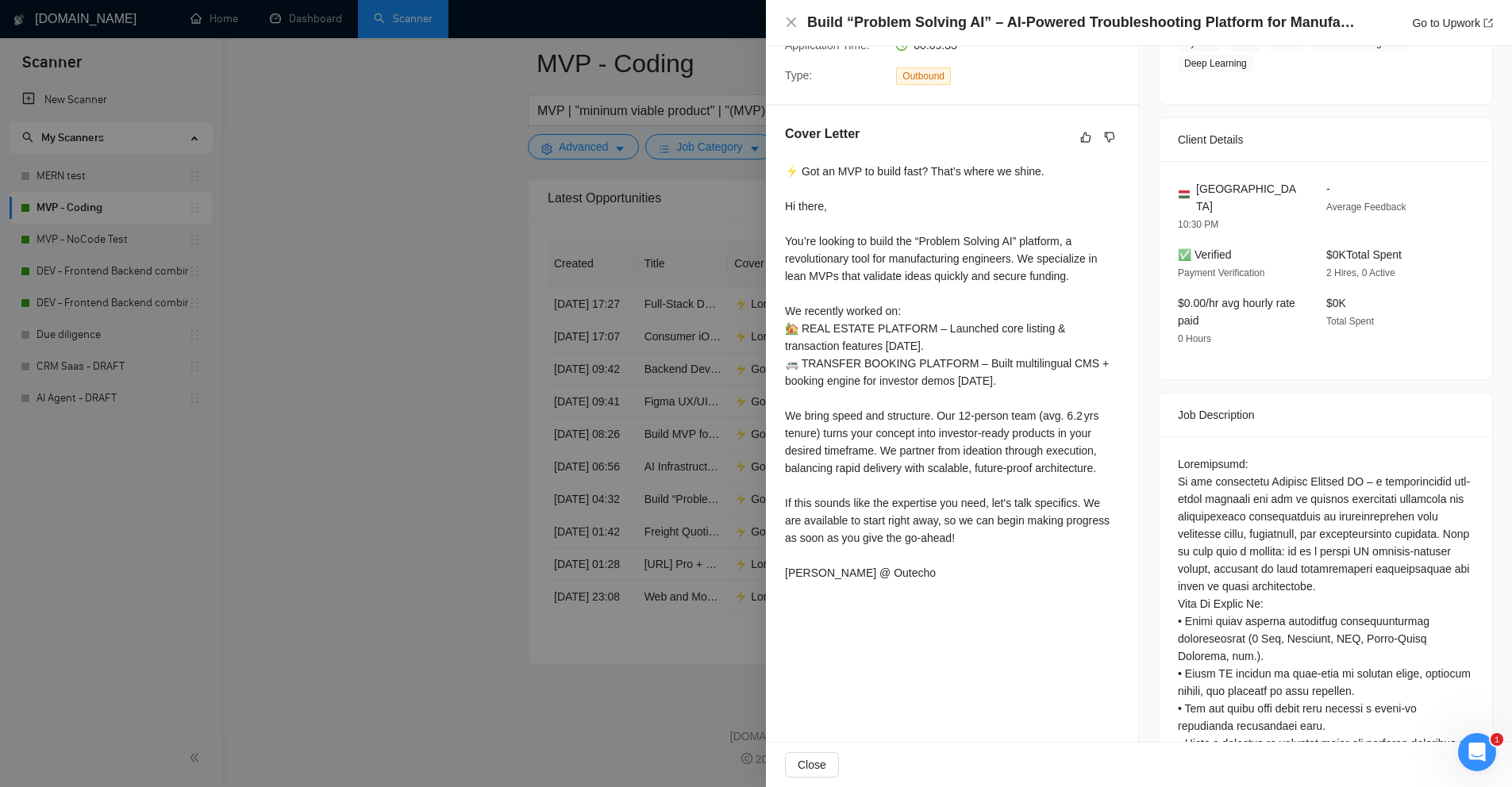 scroll, scrollTop: 124, scrollLeft: 0, axis: vertical 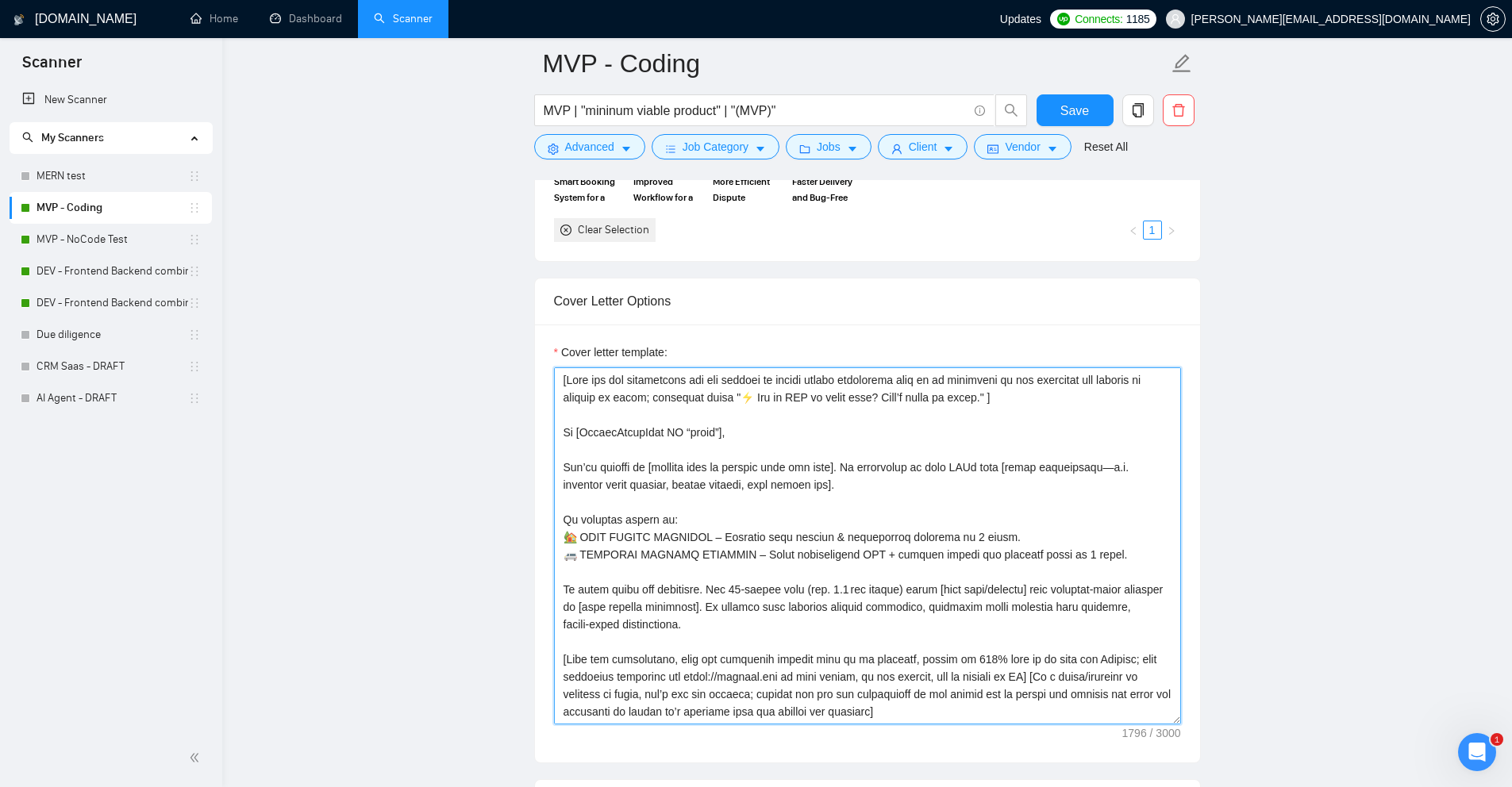 click on "Cover letter template:" at bounding box center [868, 546] 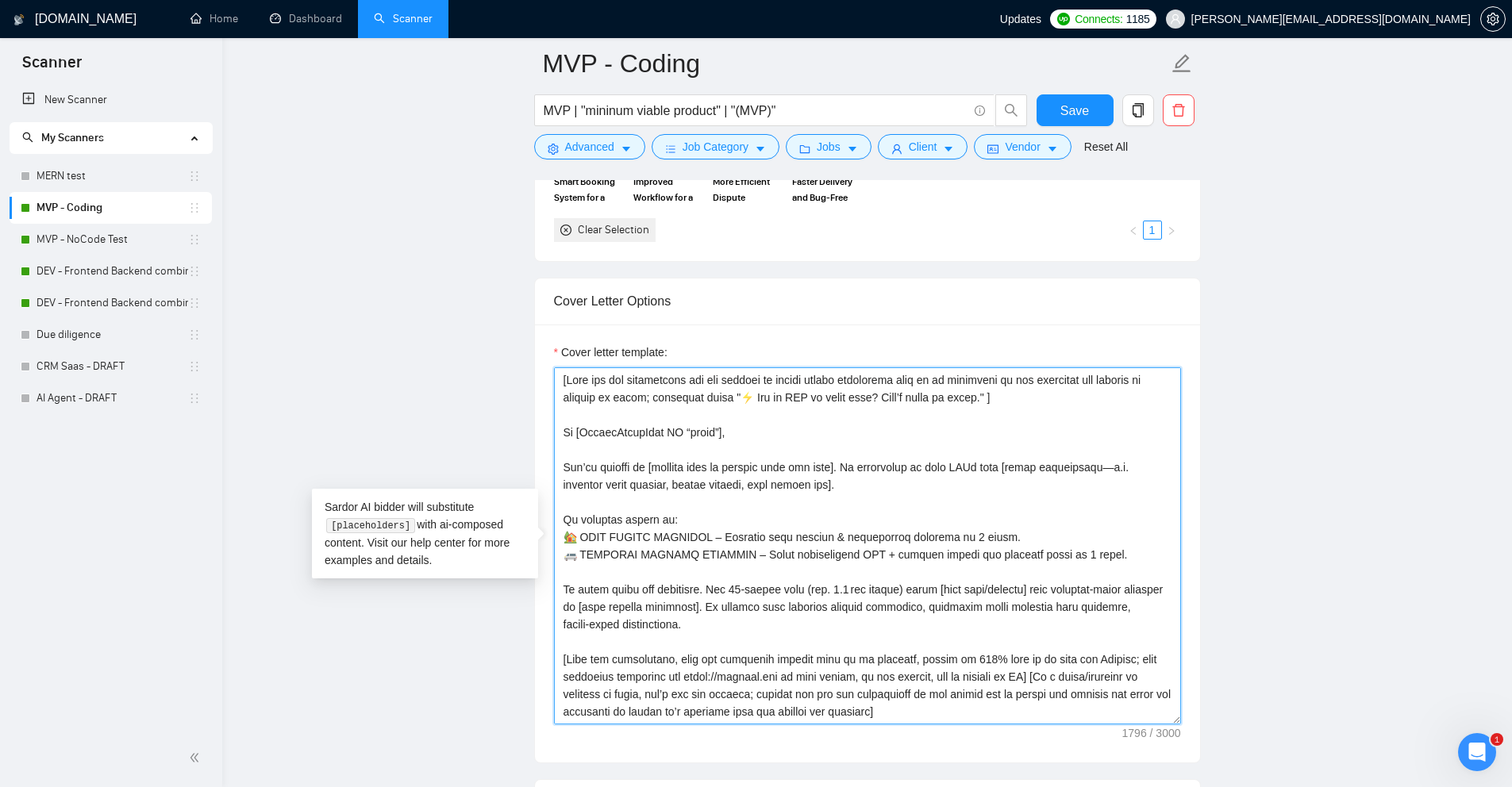 click on "Cover letter template:" at bounding box center (868, 546) 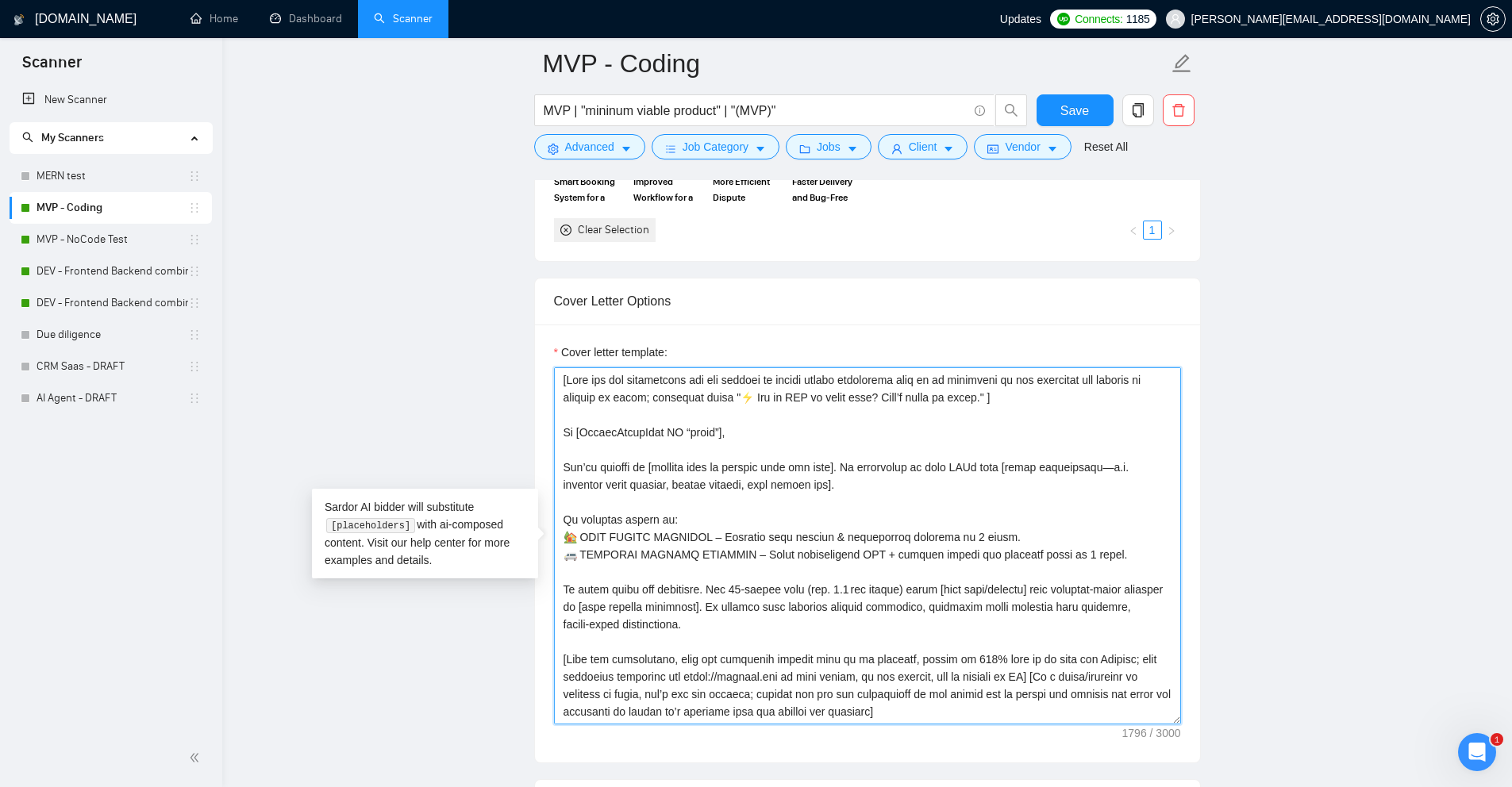 drag, startPoint x: 692, startPoint y: 384, endPoint x: 571, endPoint y: 383, distance: 121.0041 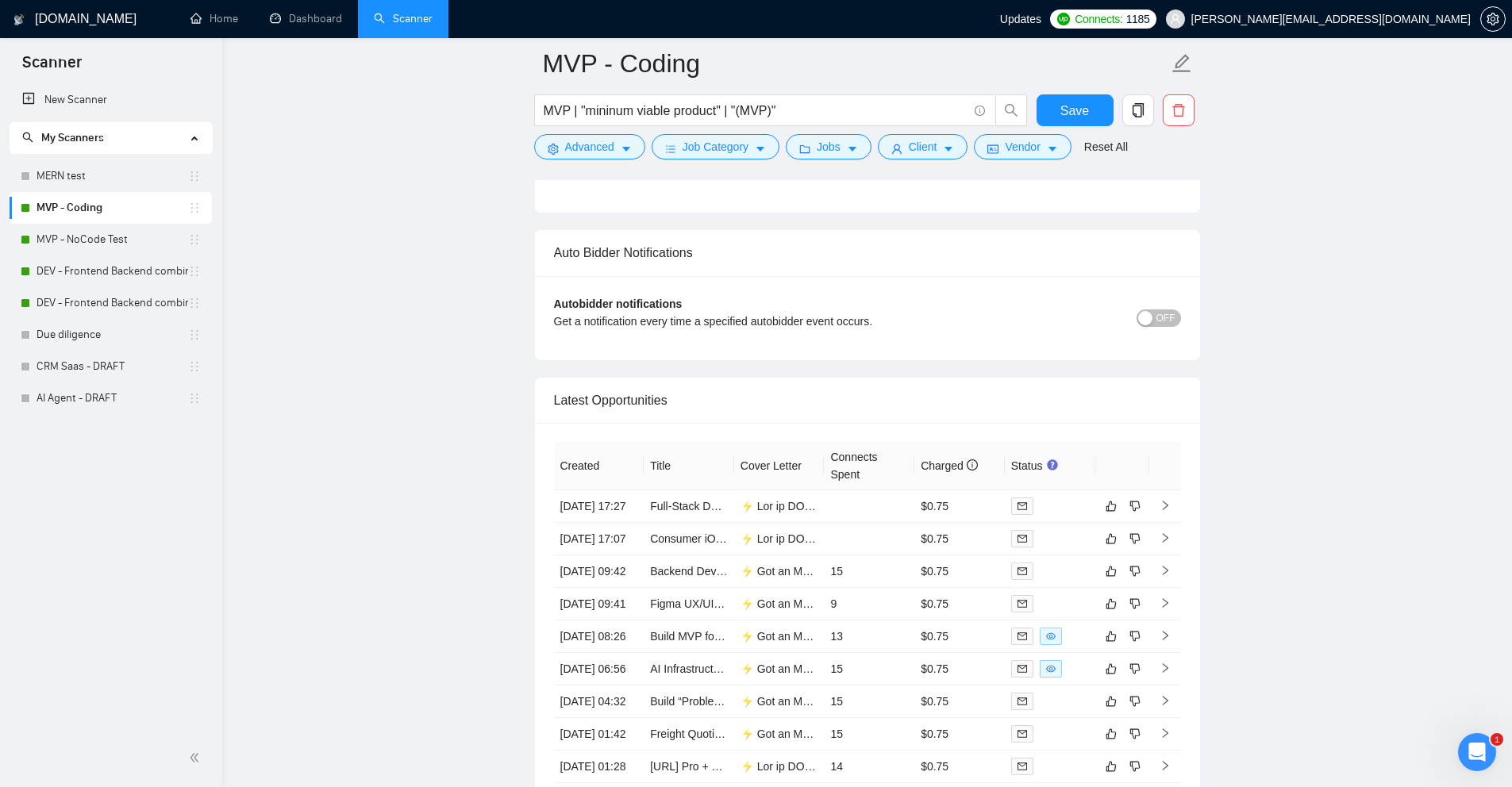 scroll, scrollTop: 3724, scrollLeft: 0, axis: vertical 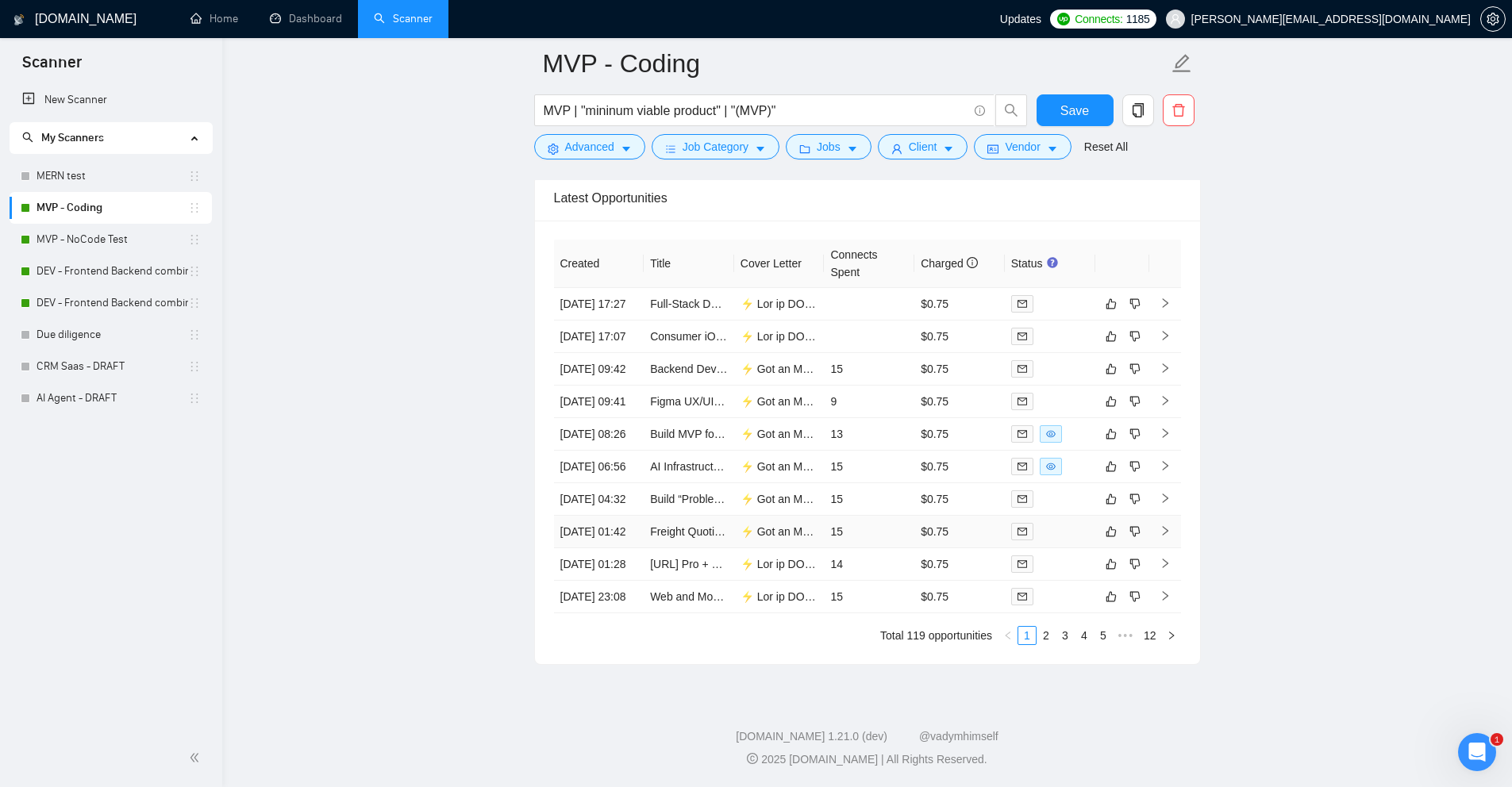 click on "15" at bounding box center [869, 532] 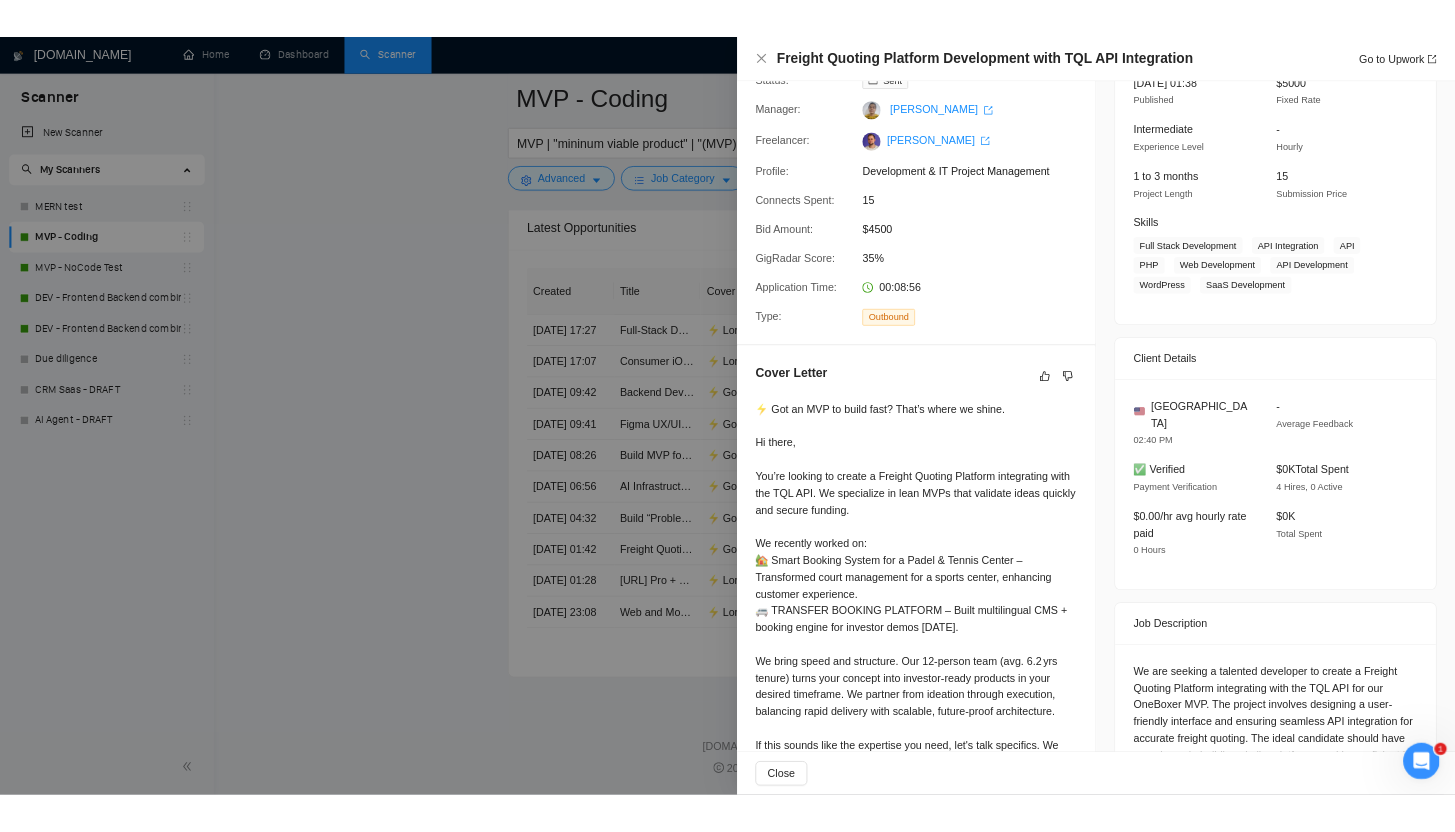 scroll, scrollTop: 323, scrollLeft: 0, axis: vertical 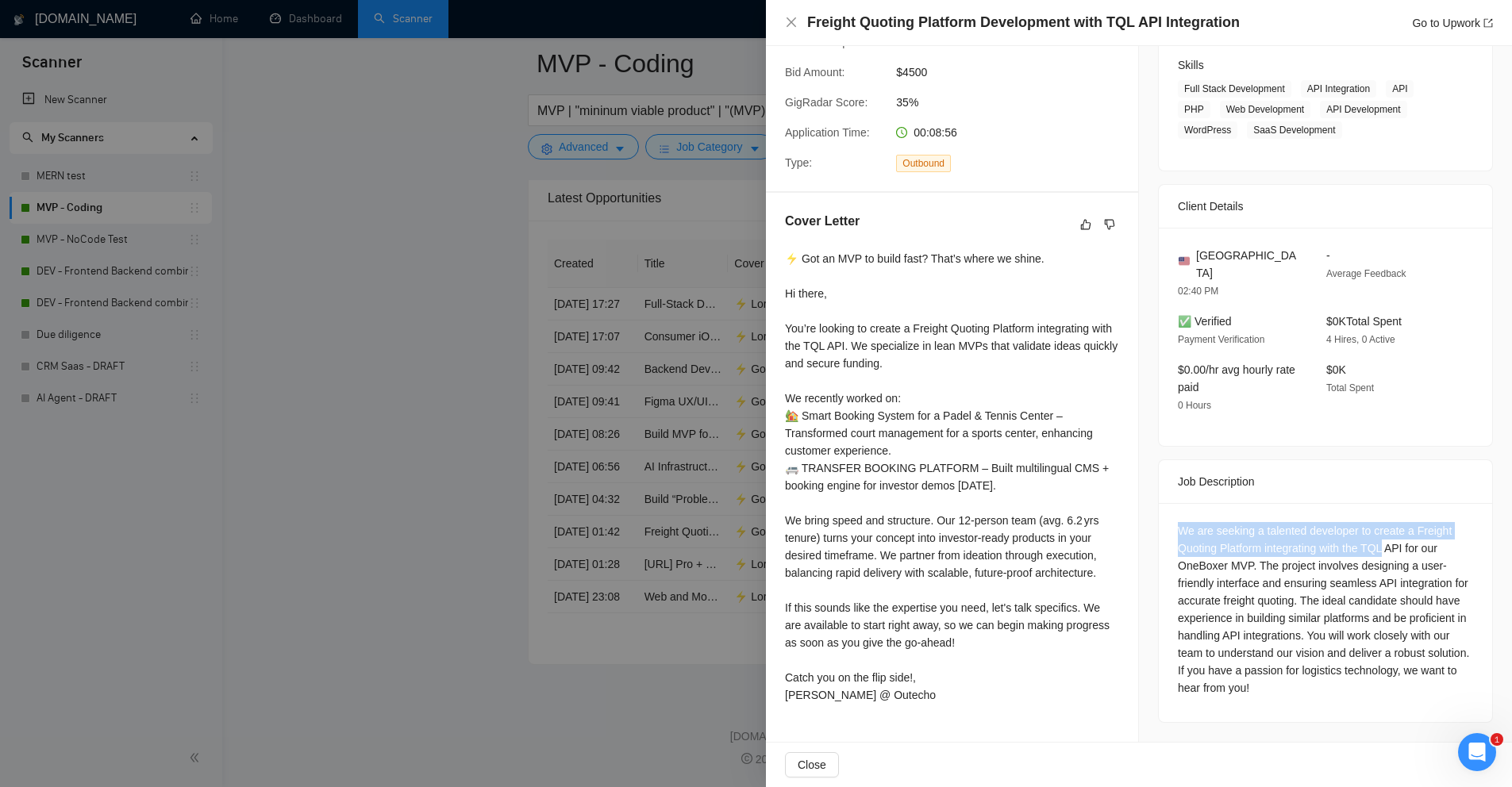 drag, startPoint x: 1172, startPoint y: 513, endPoint x: 1385, endPoint y: 531, distance: 213.75921 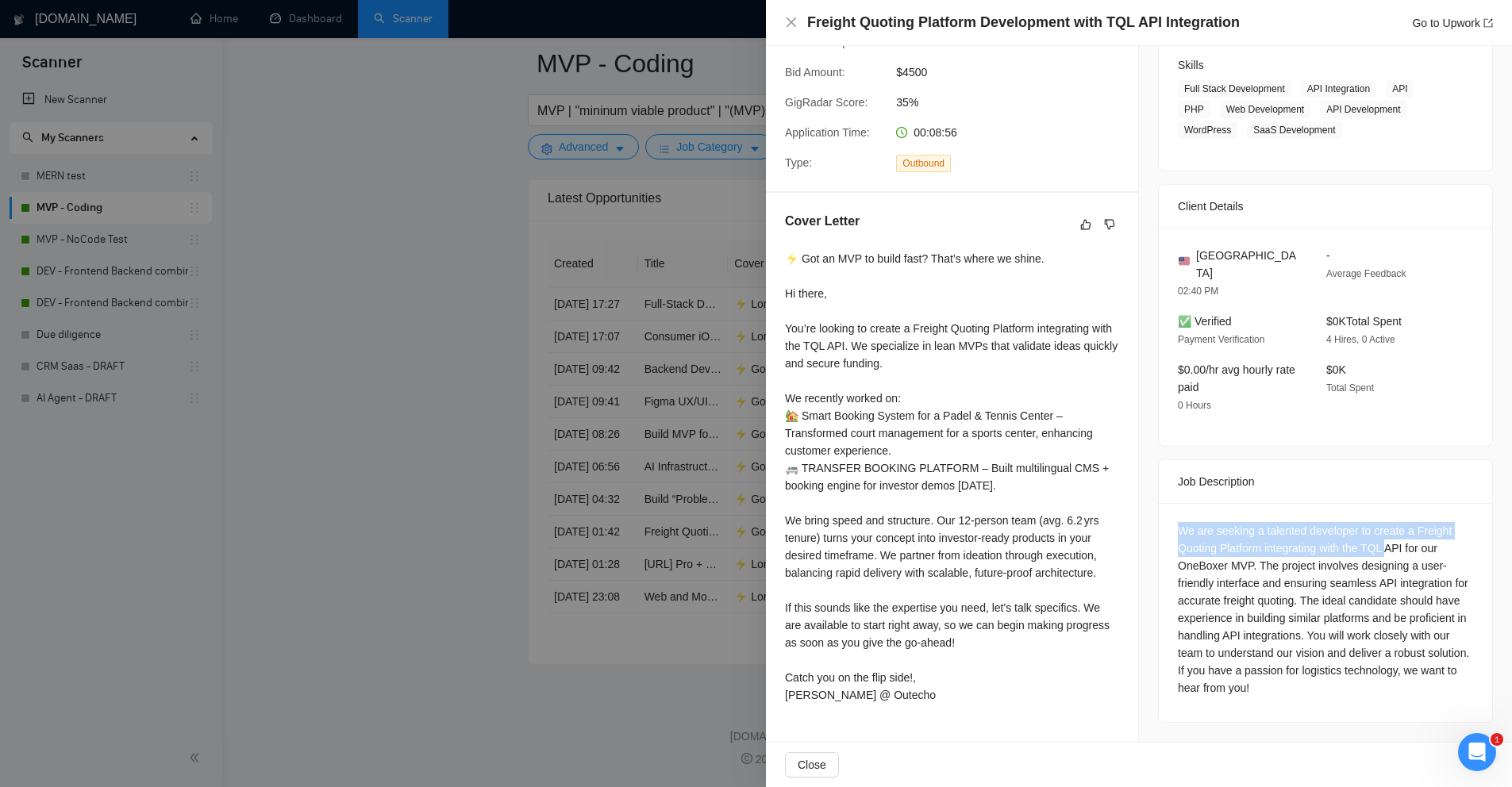 drag, startPoint x: 1383, startPoint y: 528, endPoint x: 1193, endPoint y: 509, distance: 190.94764 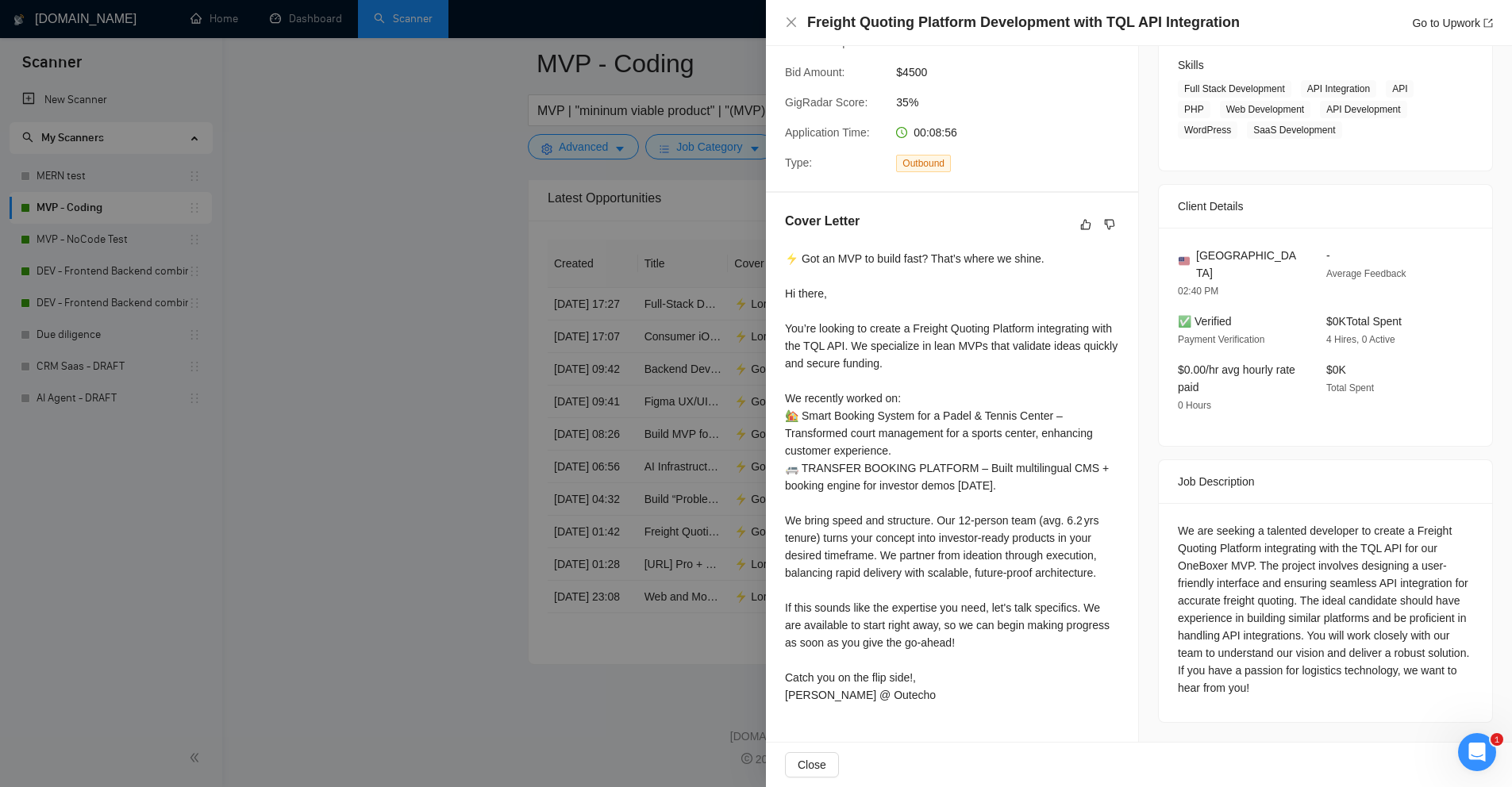 click at bounding box center [756, 394] 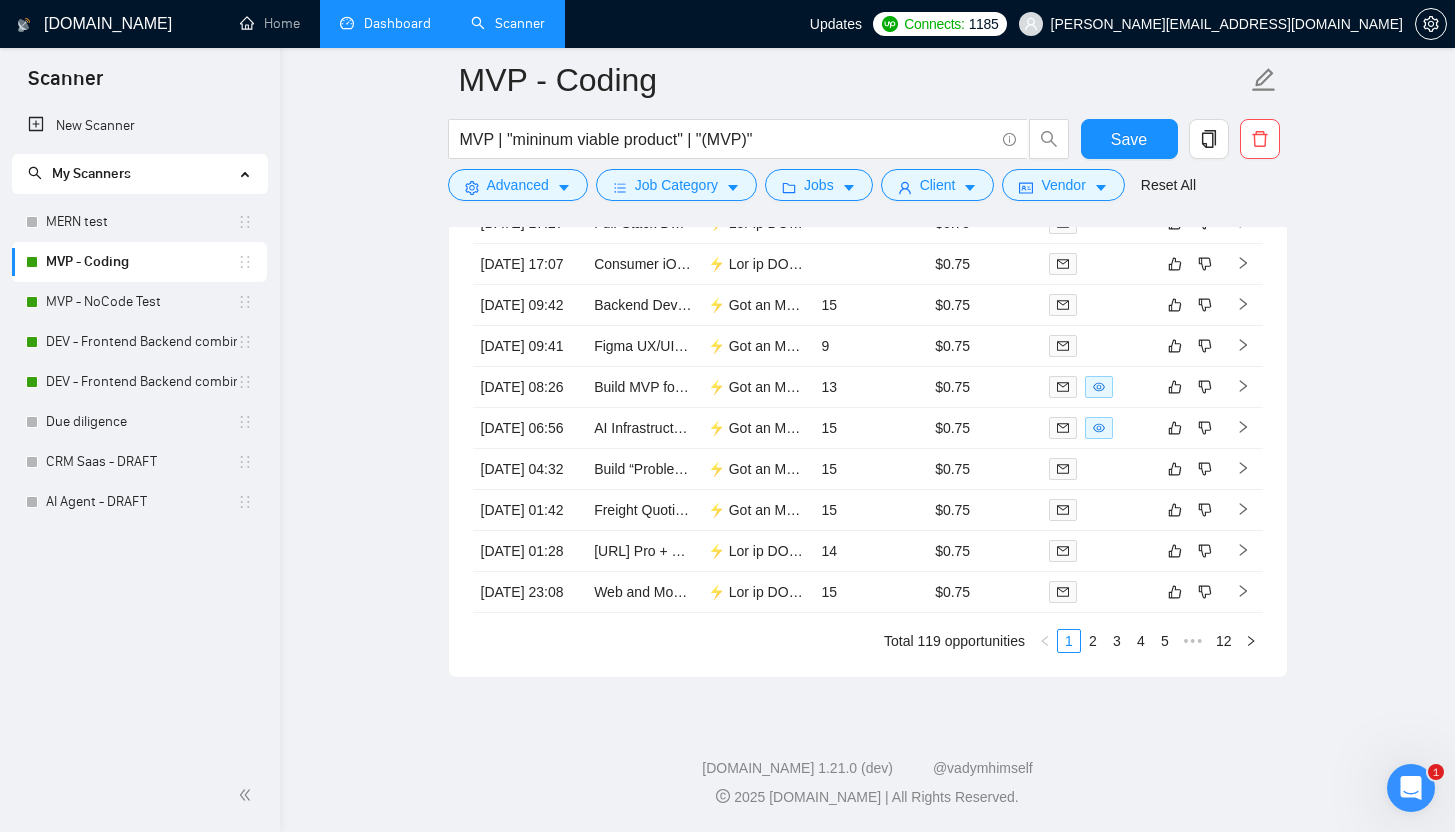 click on "Dashboard" at bounding box center (385, 23) 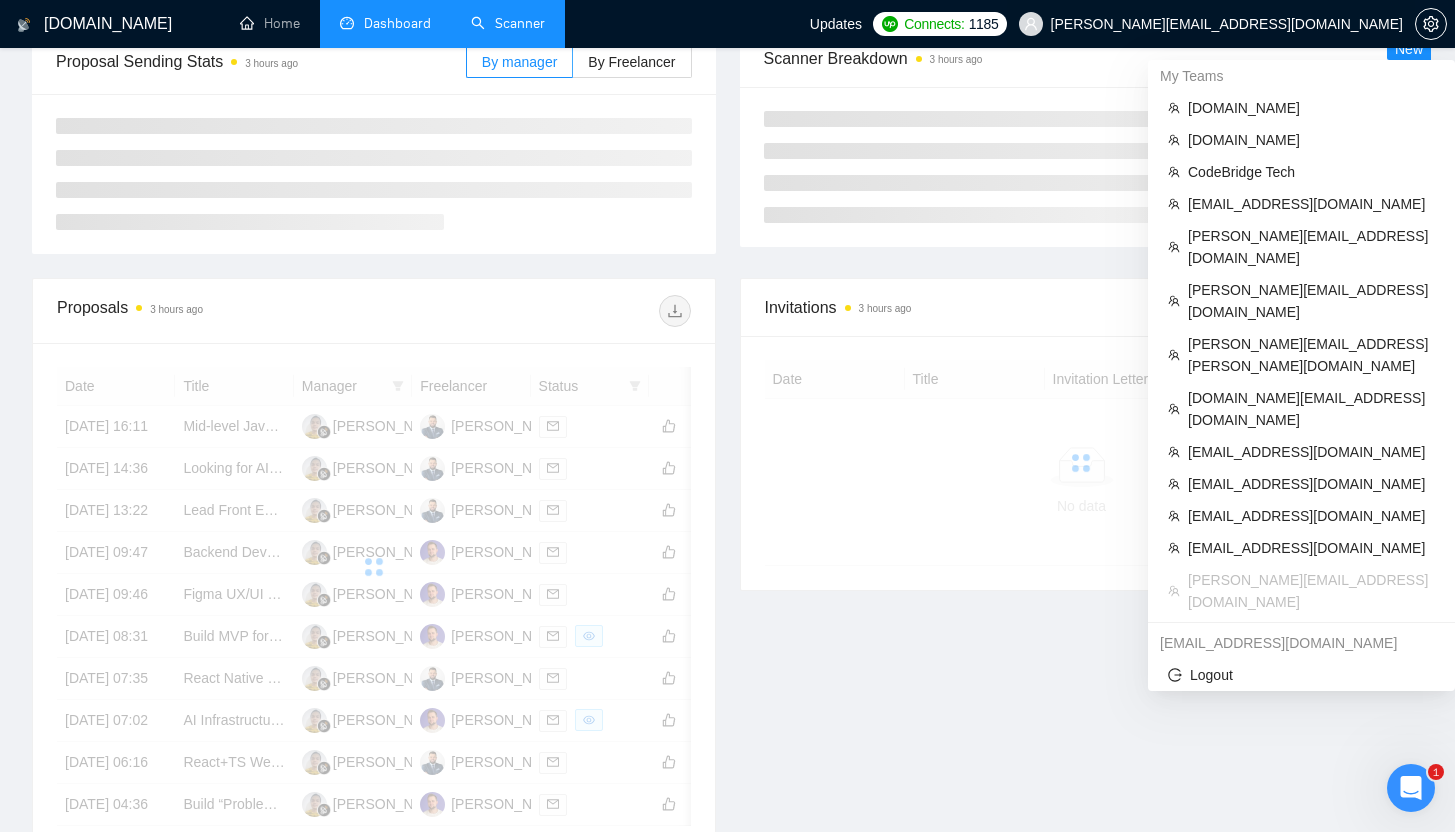 scroll, scrollTop: 364, scrollLeft: 0, axis: vertical 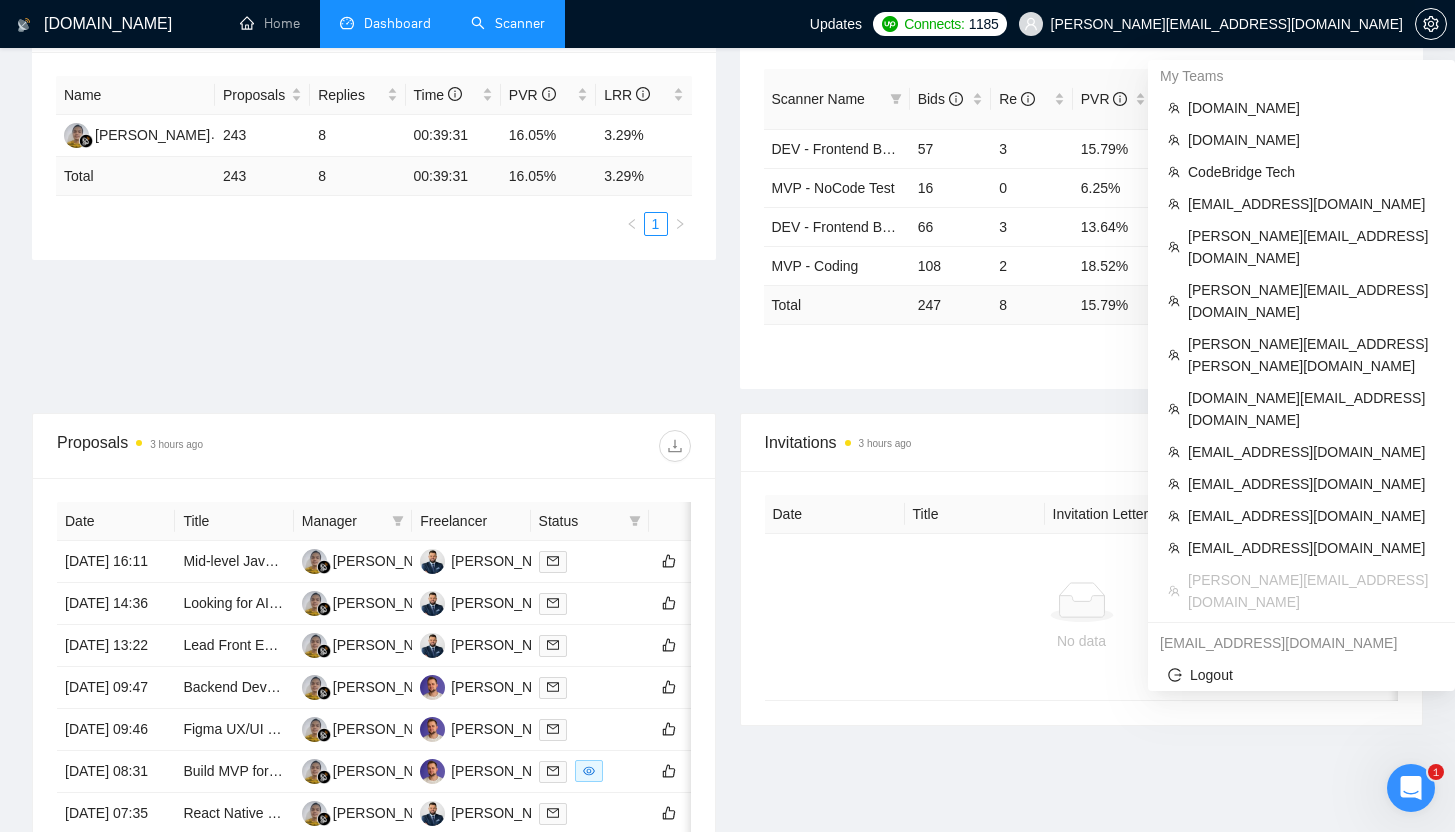 click on "[PERSON_NAME][EMAIL_ADDRESS][DOMAIN_NAME]" at bounding box center [1227, 24] 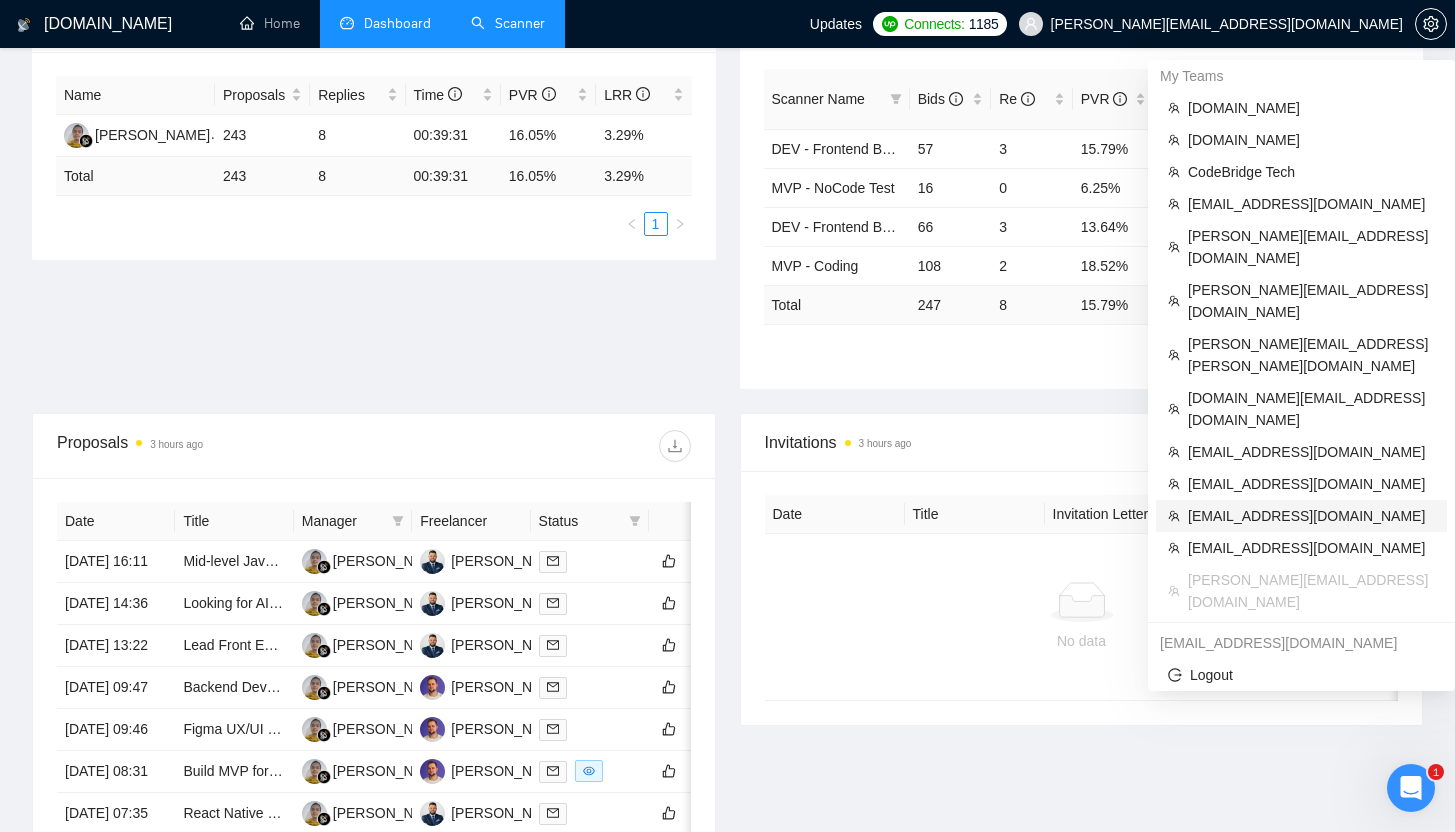 click on "[EMAIL_ADDRESS][DOMAIN_NAME]" at bounding box center [1311, 516] 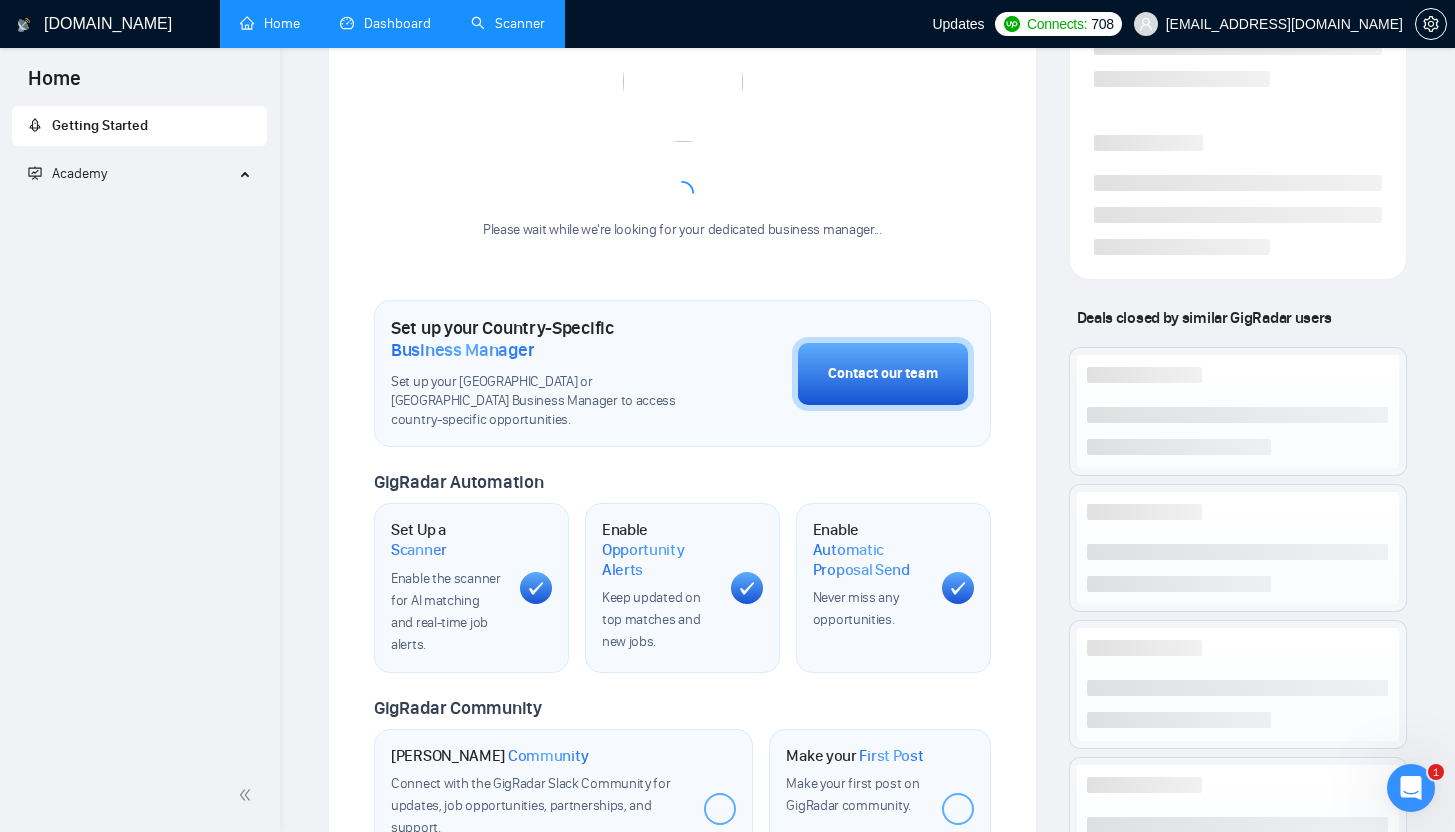 scroll, scrollTop: 644, scrollLeft: 0, axis: vertical 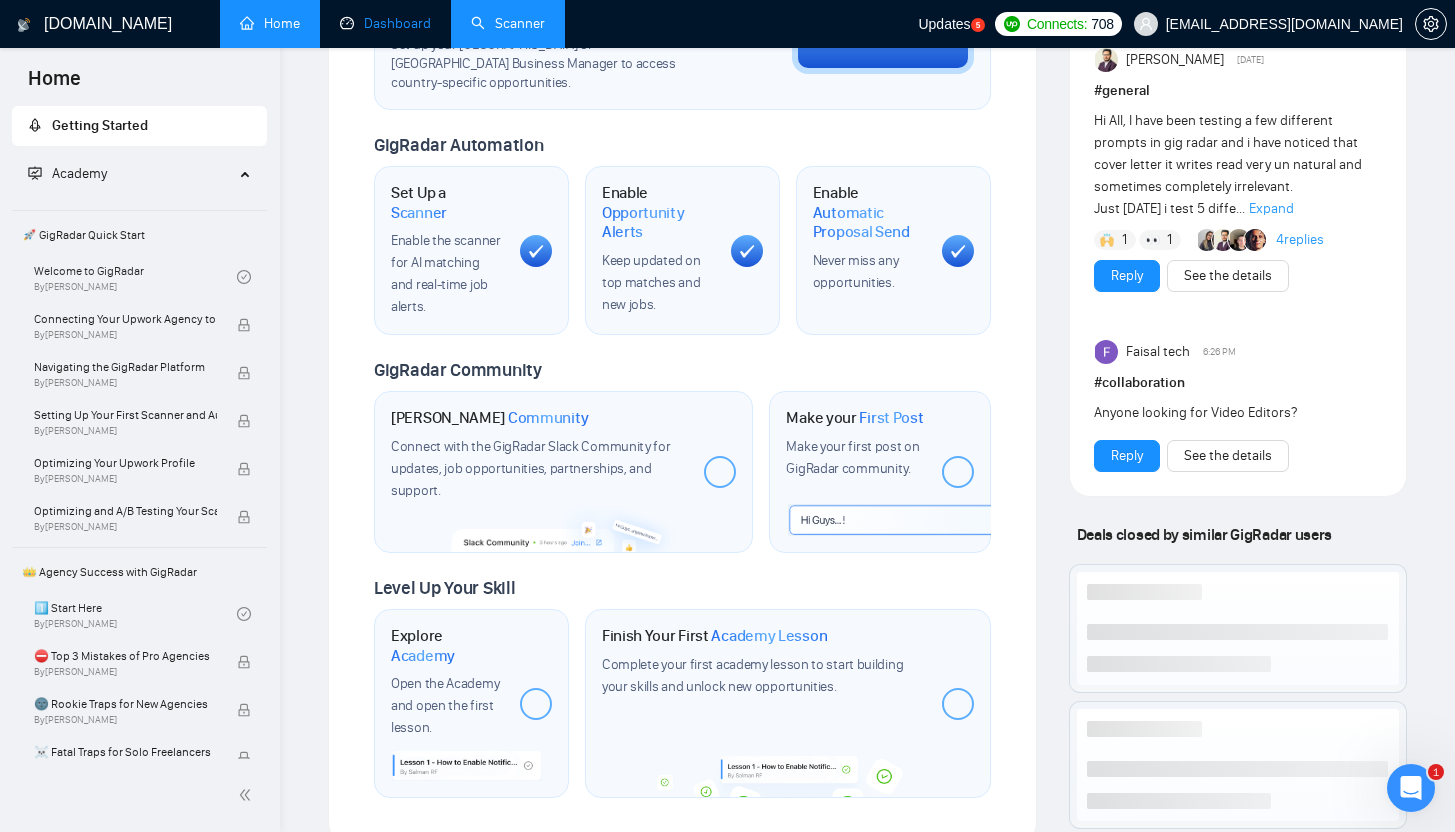 click on "Dashboard" at bounding box center [385, 23] 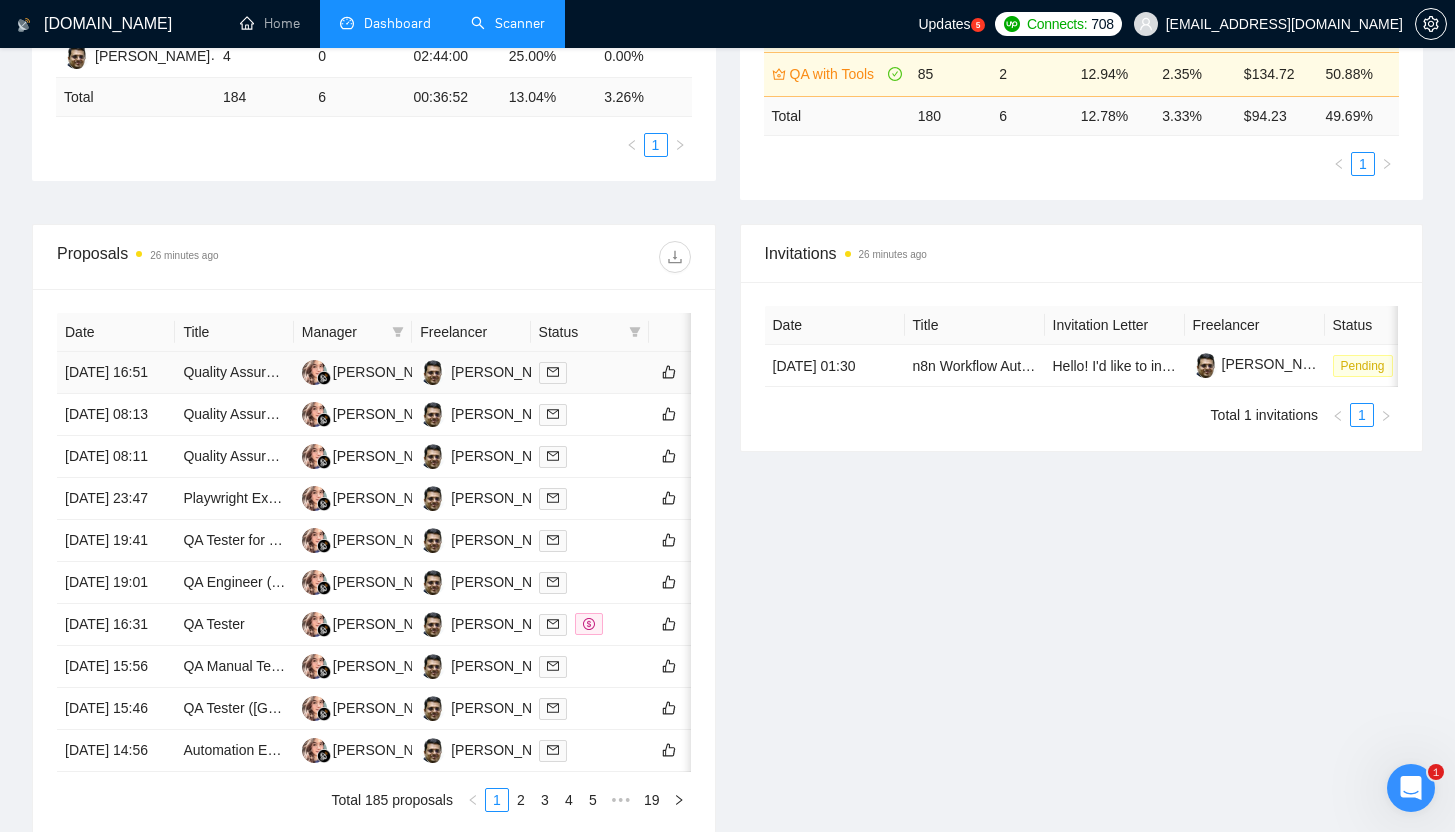 scroll, scrollTop: 545, scrollLeft: 0, axis: vertical 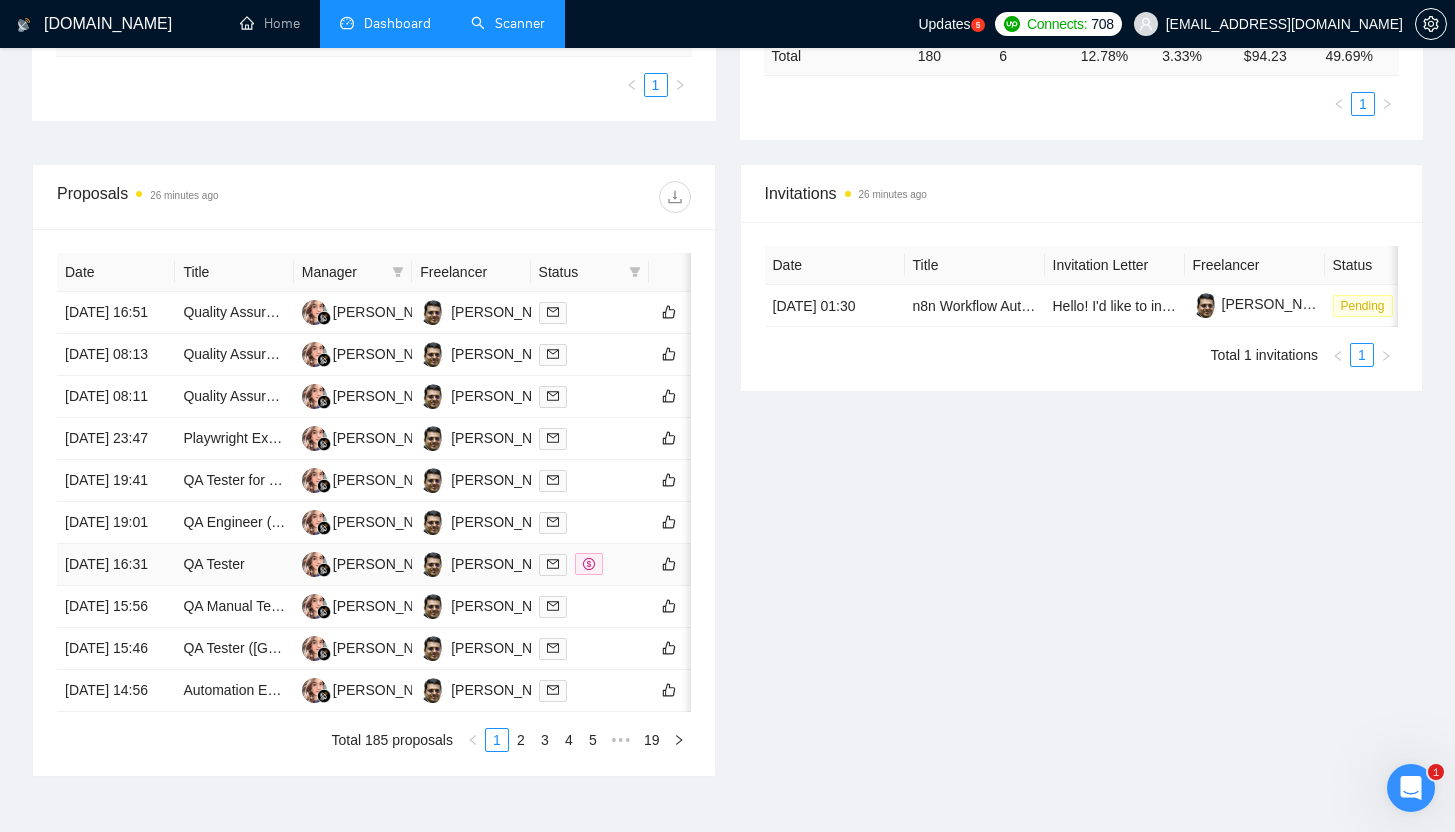 click at bounding box center (590, 565) 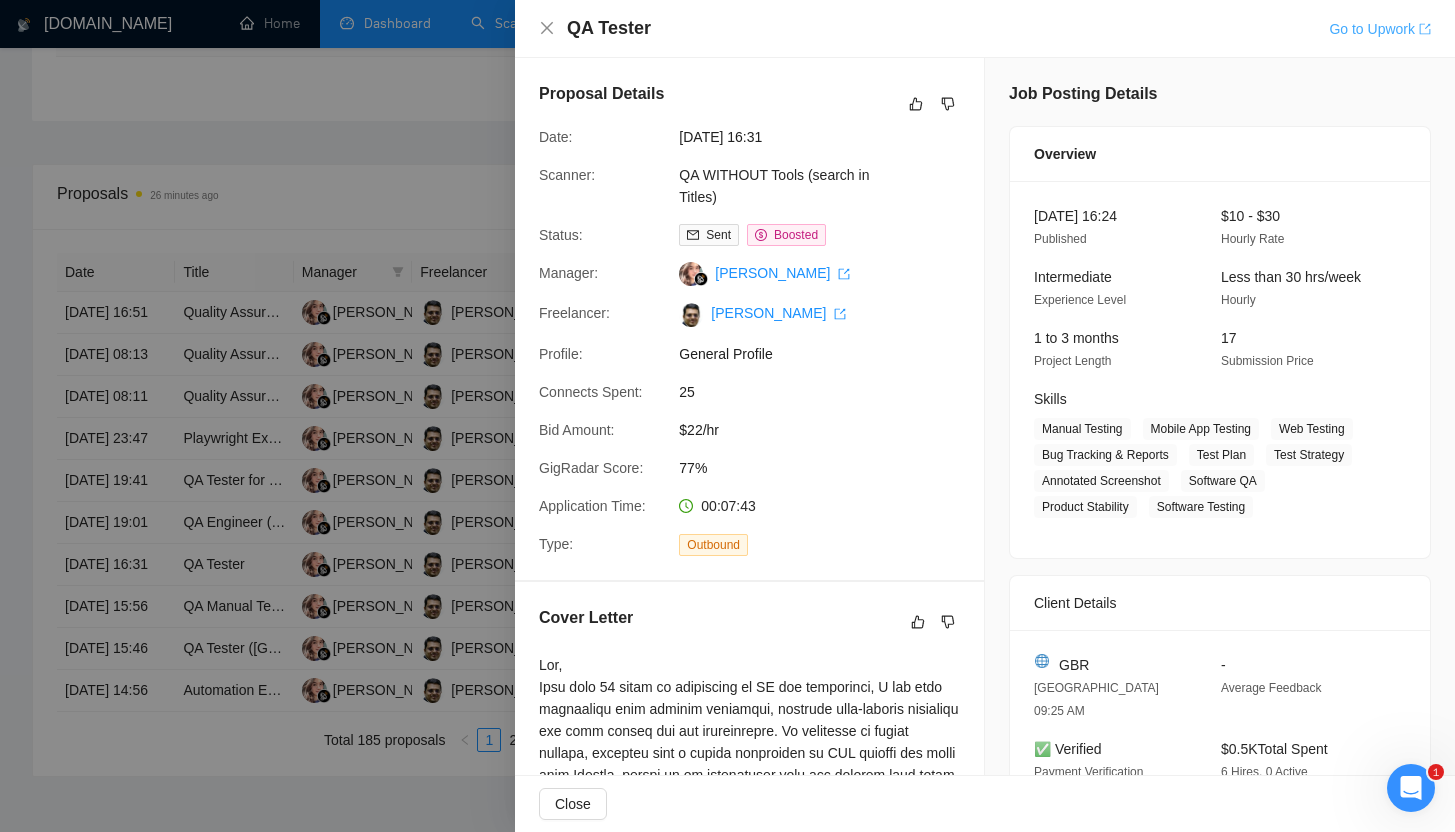 click on "Go to Upwork" at bounding box center (1380, 29) 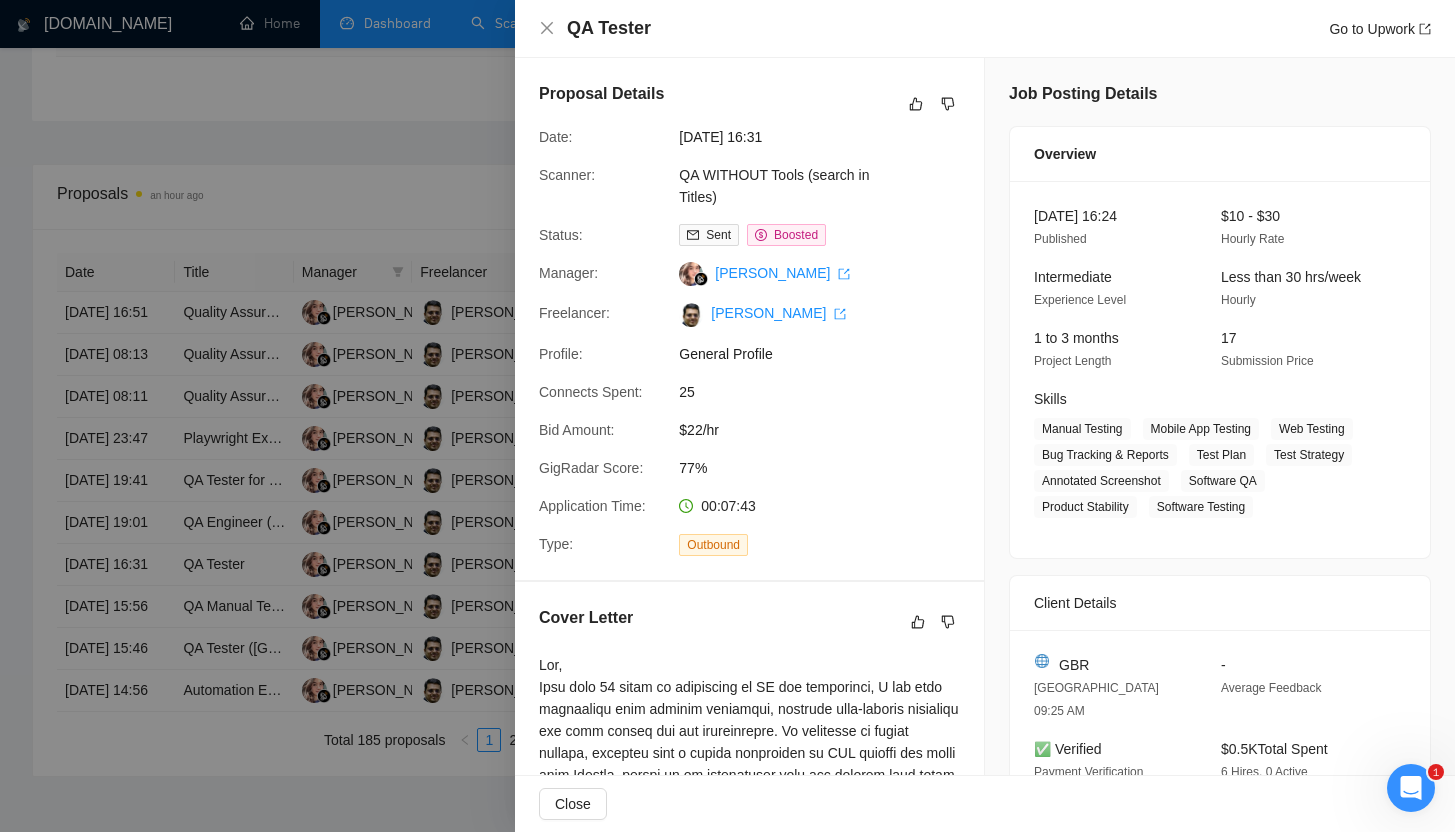 click at bounding box center (727, 416) 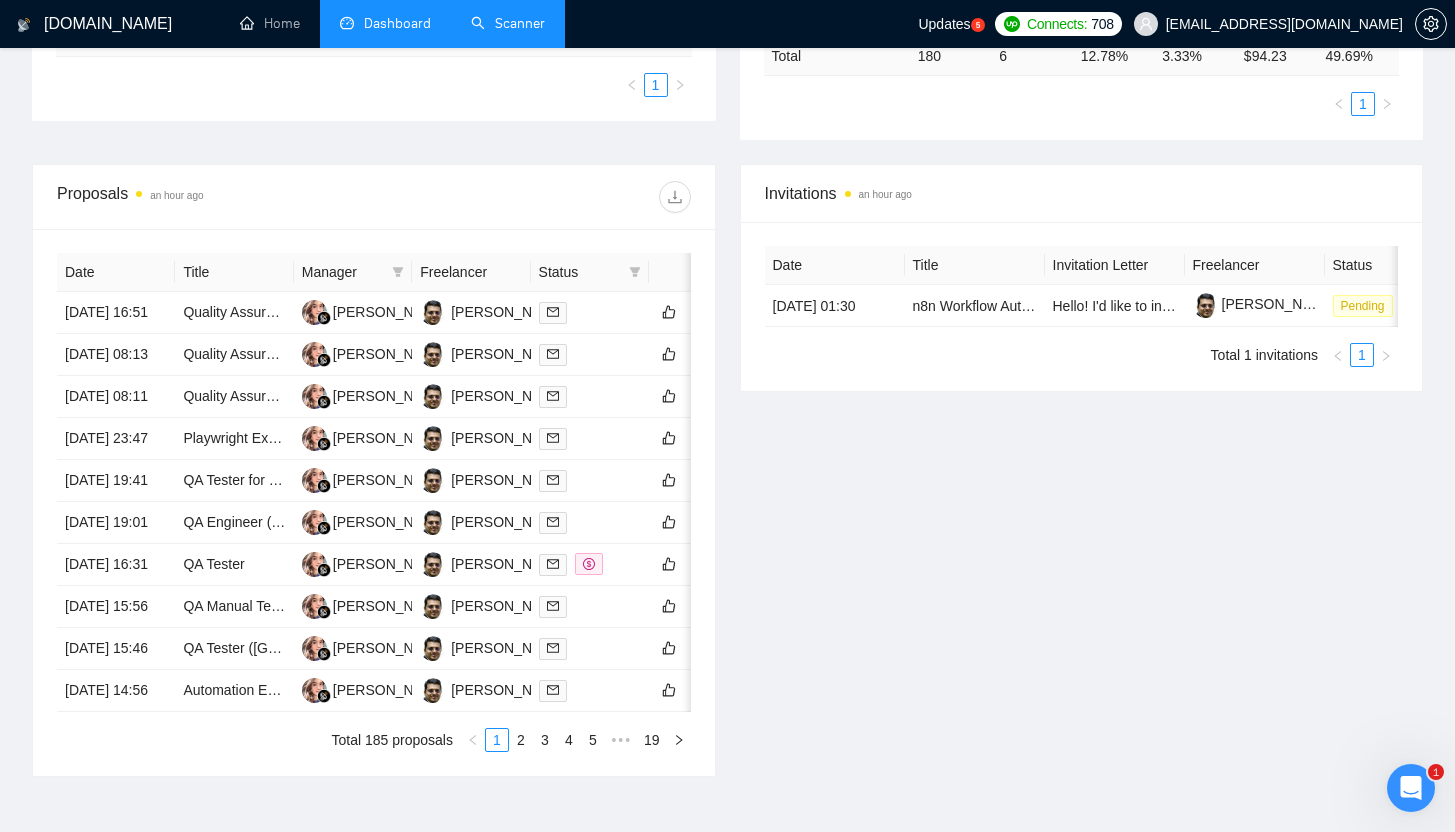 click on "Scanner" at bounding box center (508, 23) 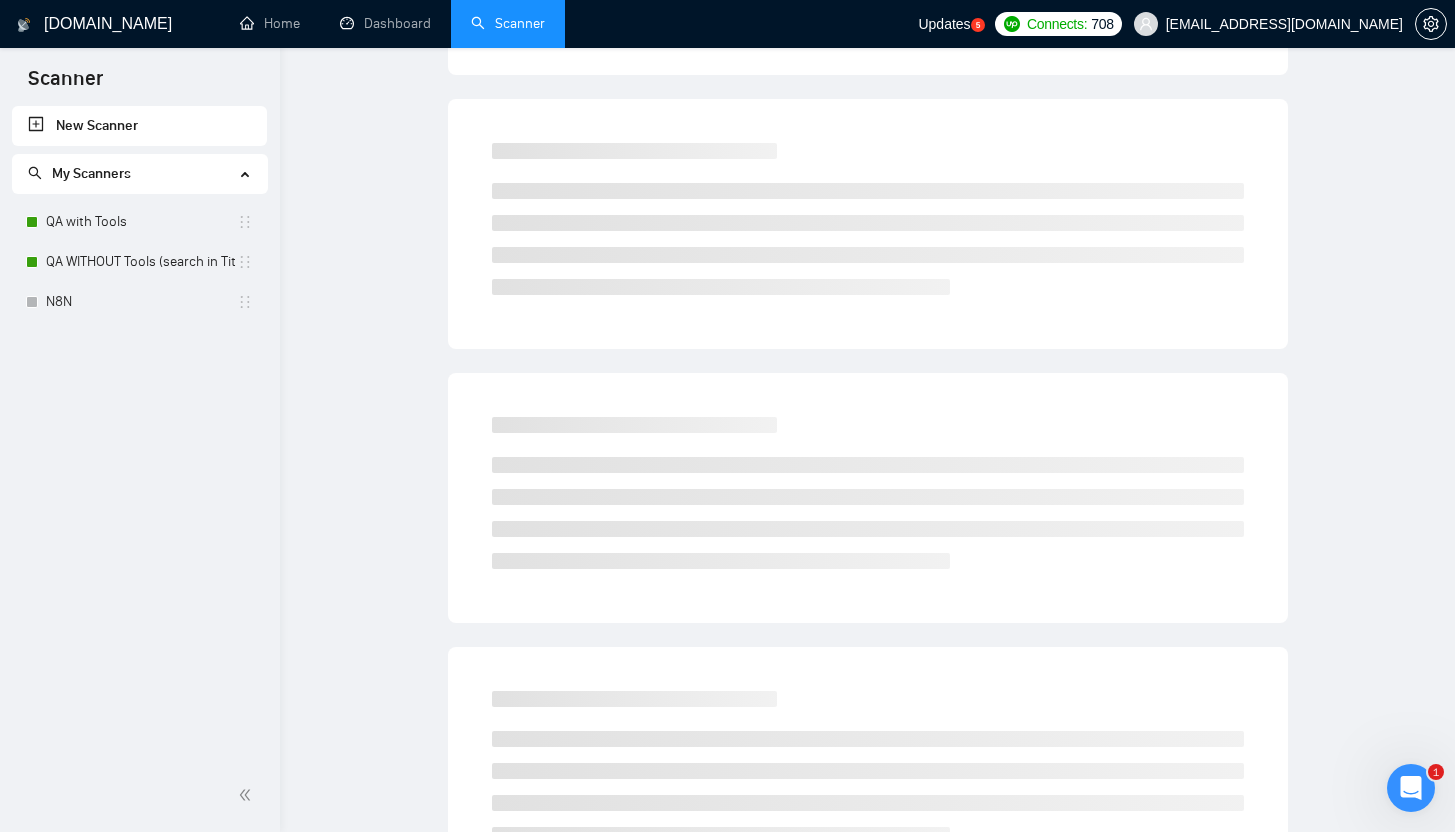 scroll, scrollTop: 0, scrollLeft: 0, axis: both 